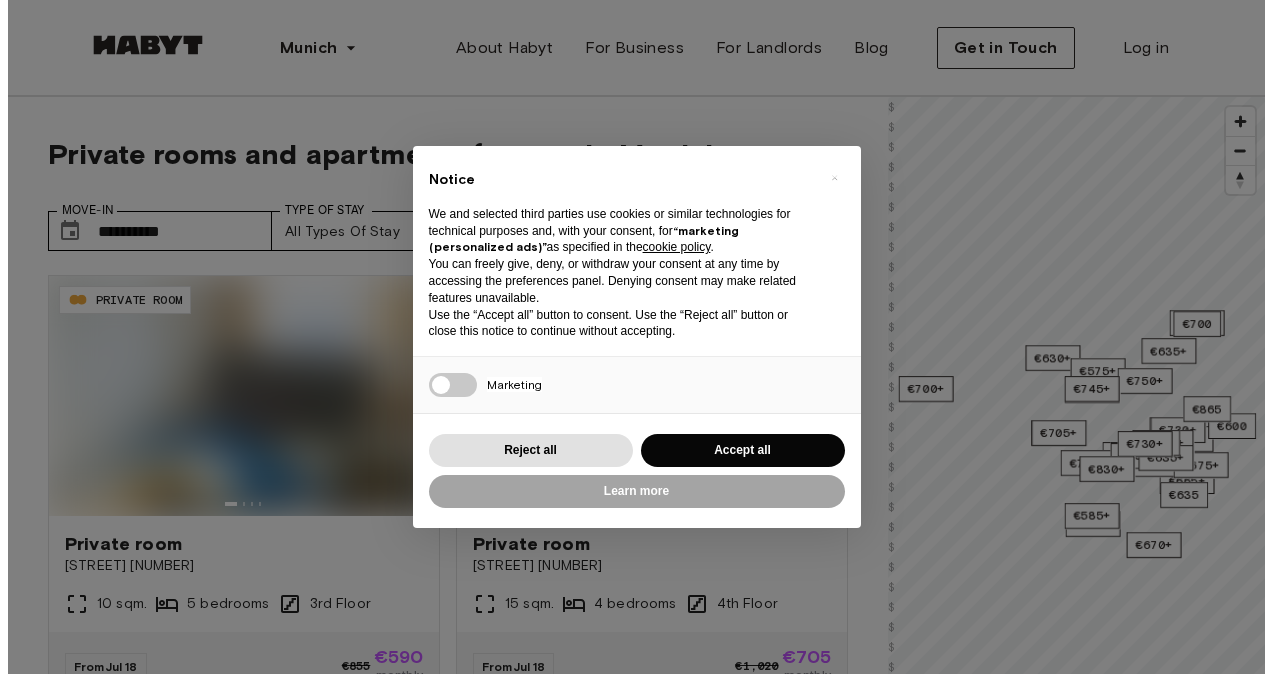 scroll, scrollTop: 0, scrollLeft: 0, axis: both 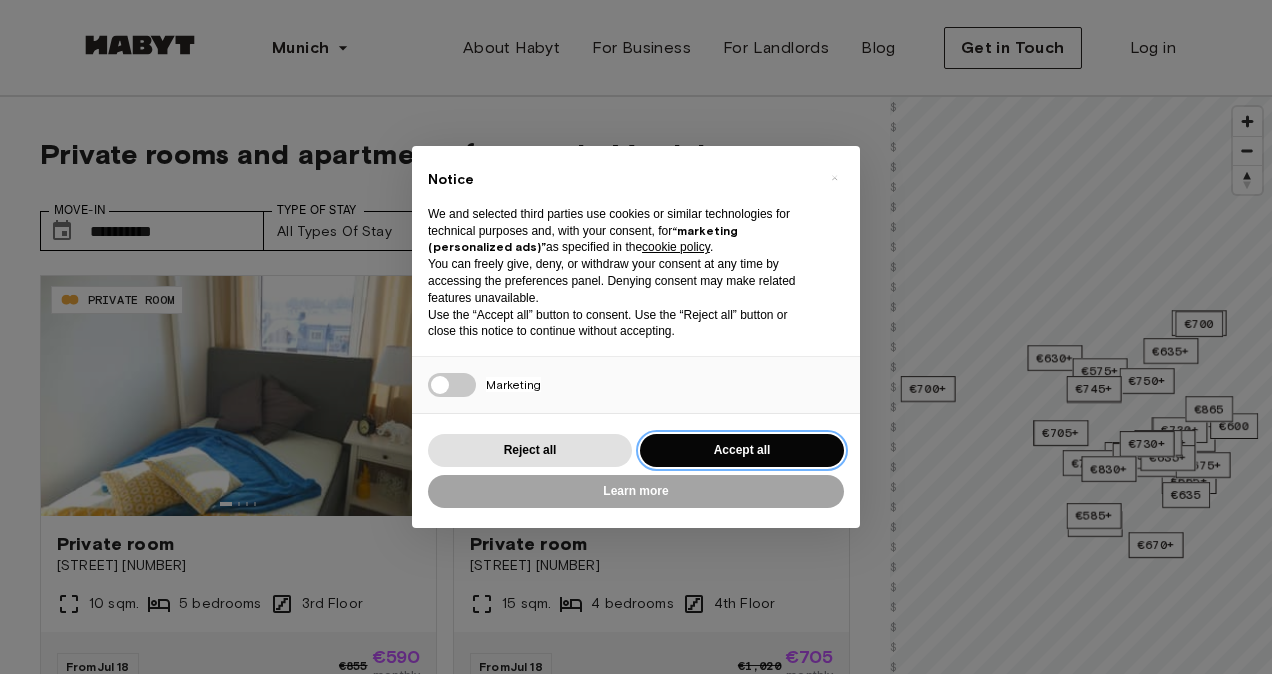 click on "Accept all" at bounding box center [742, 450] 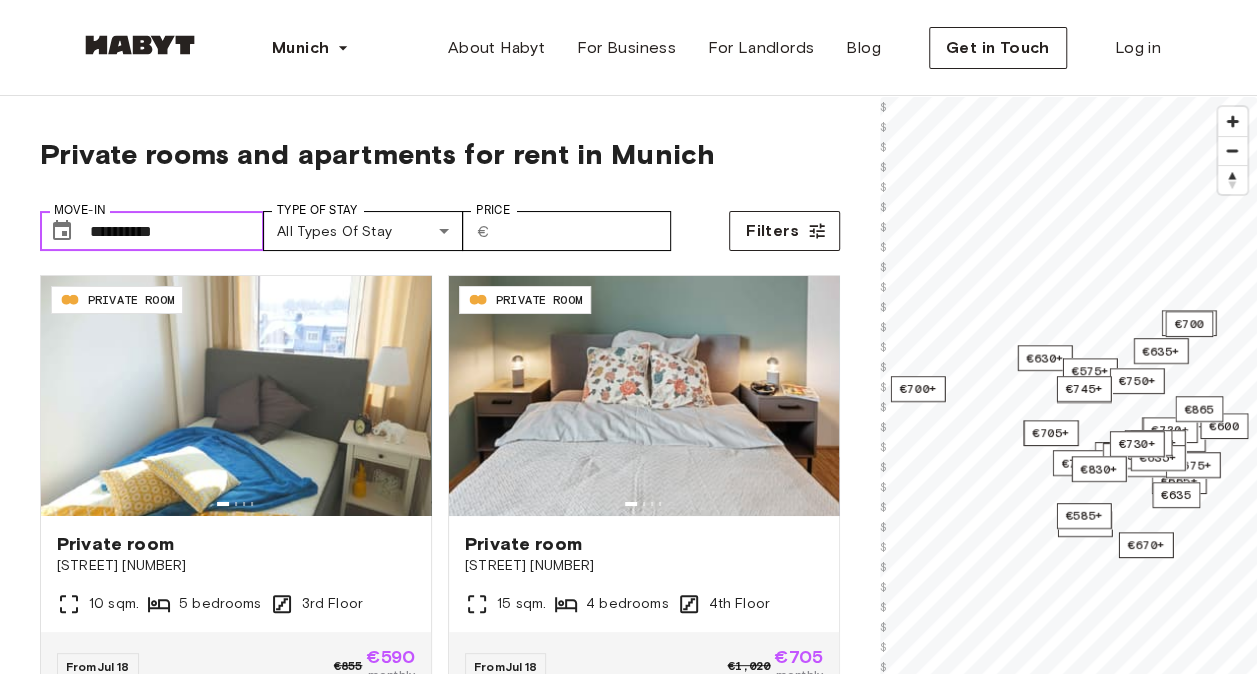 click on "**********" at bounding box center [177, 231] 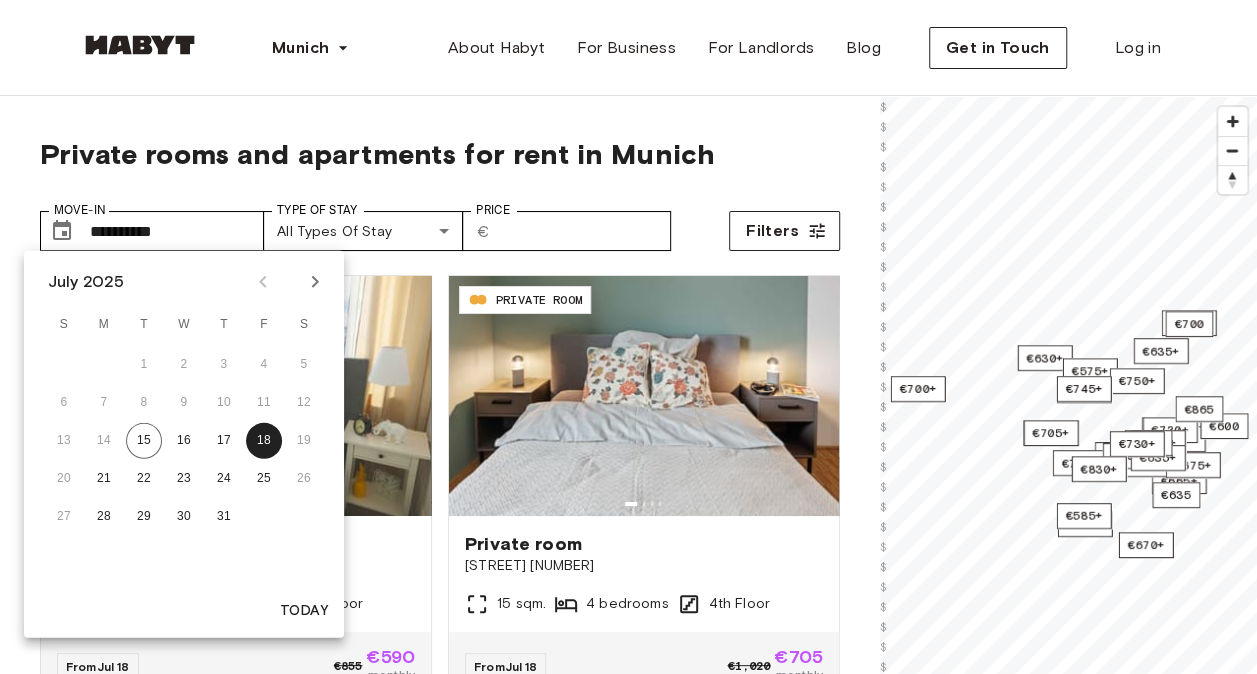 click 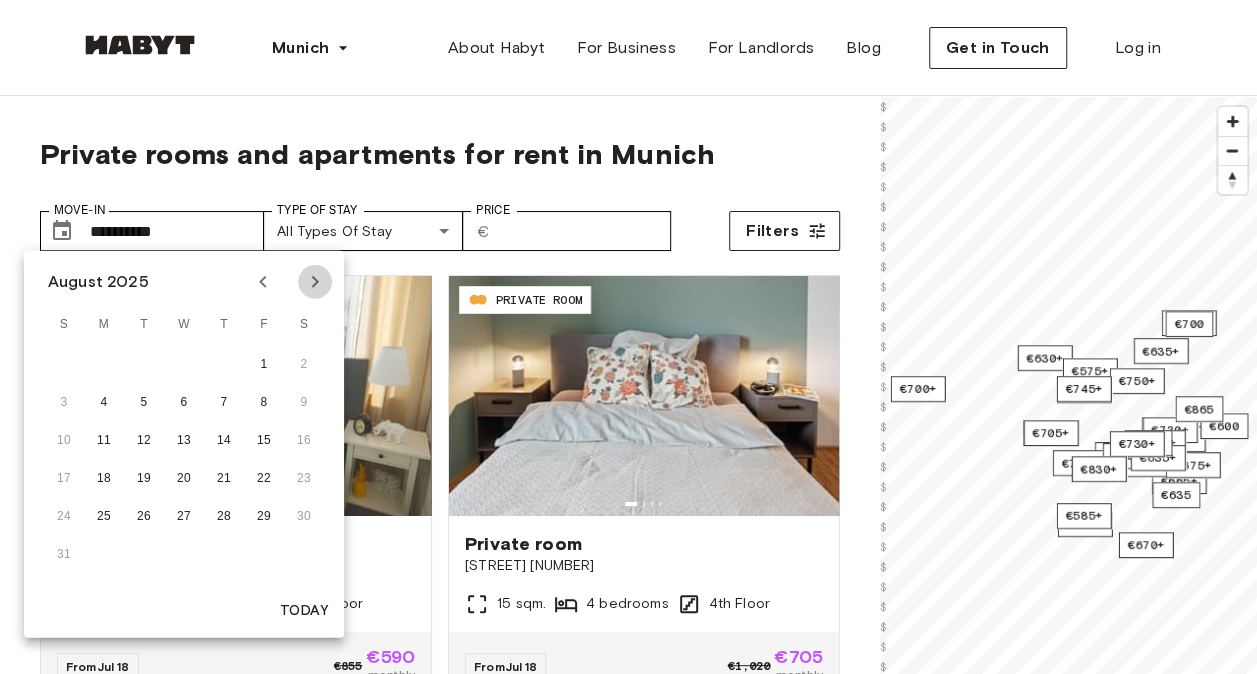 click 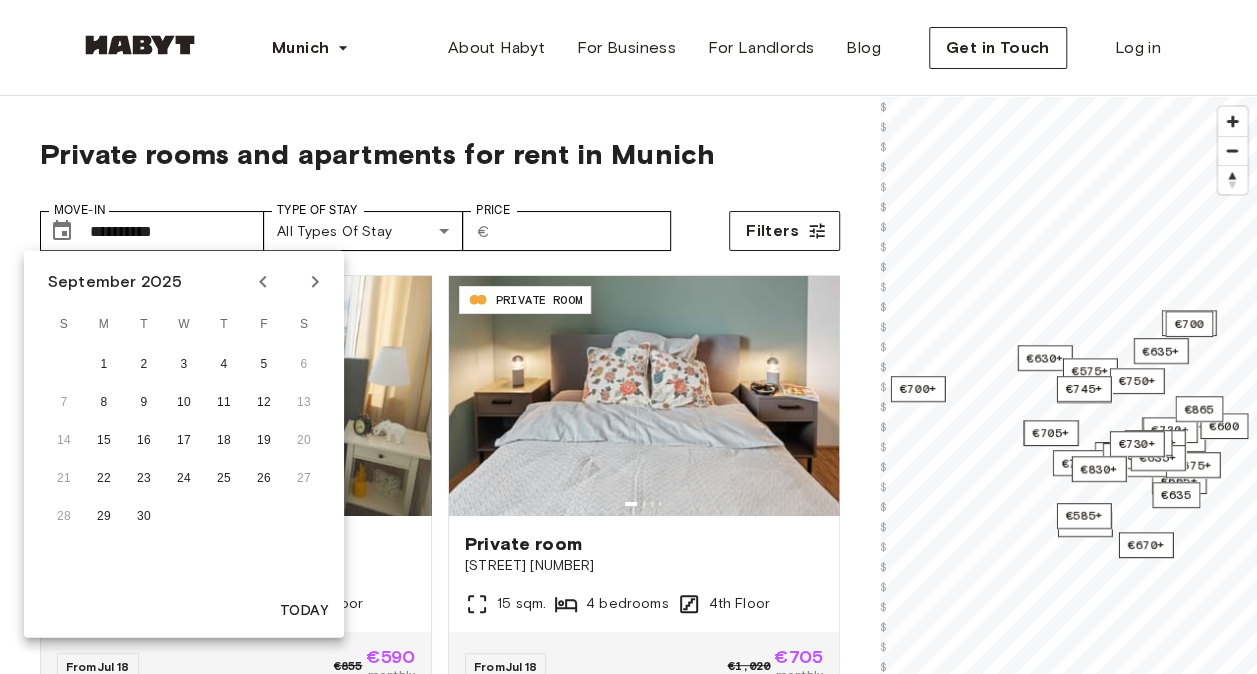 click on "1 2 3 4 5 6" at bounding box center (184, 365) 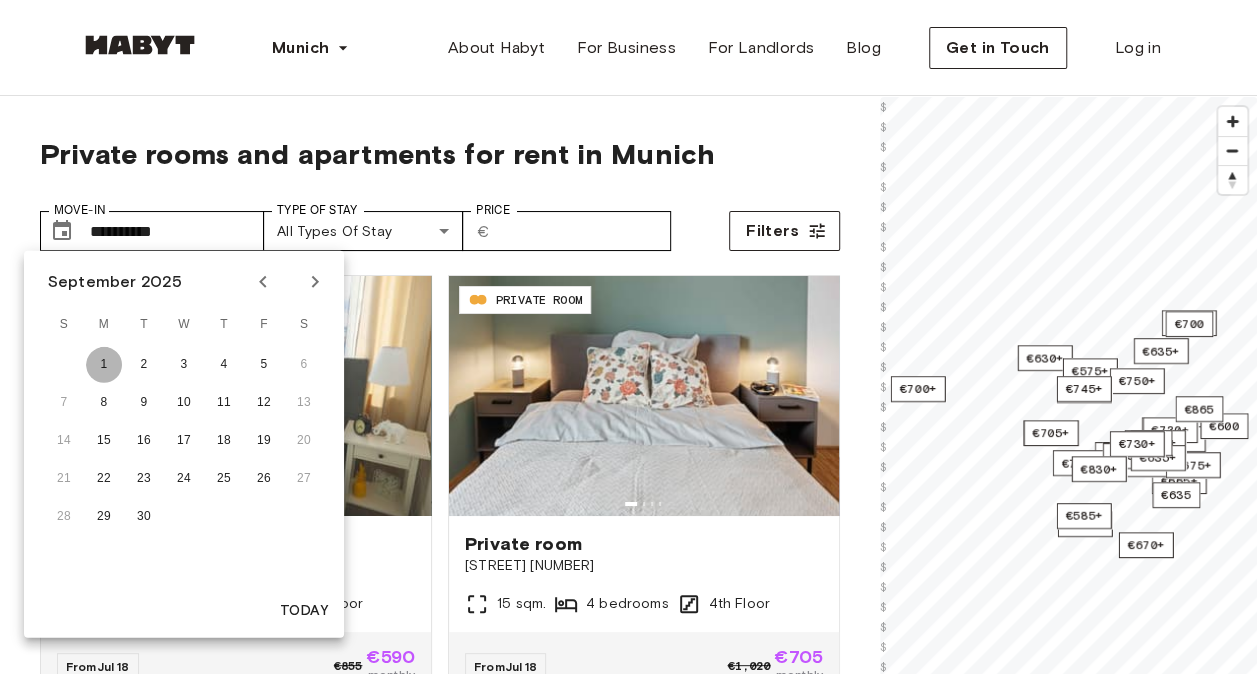 click on "1" at bounding box center [104, 365] 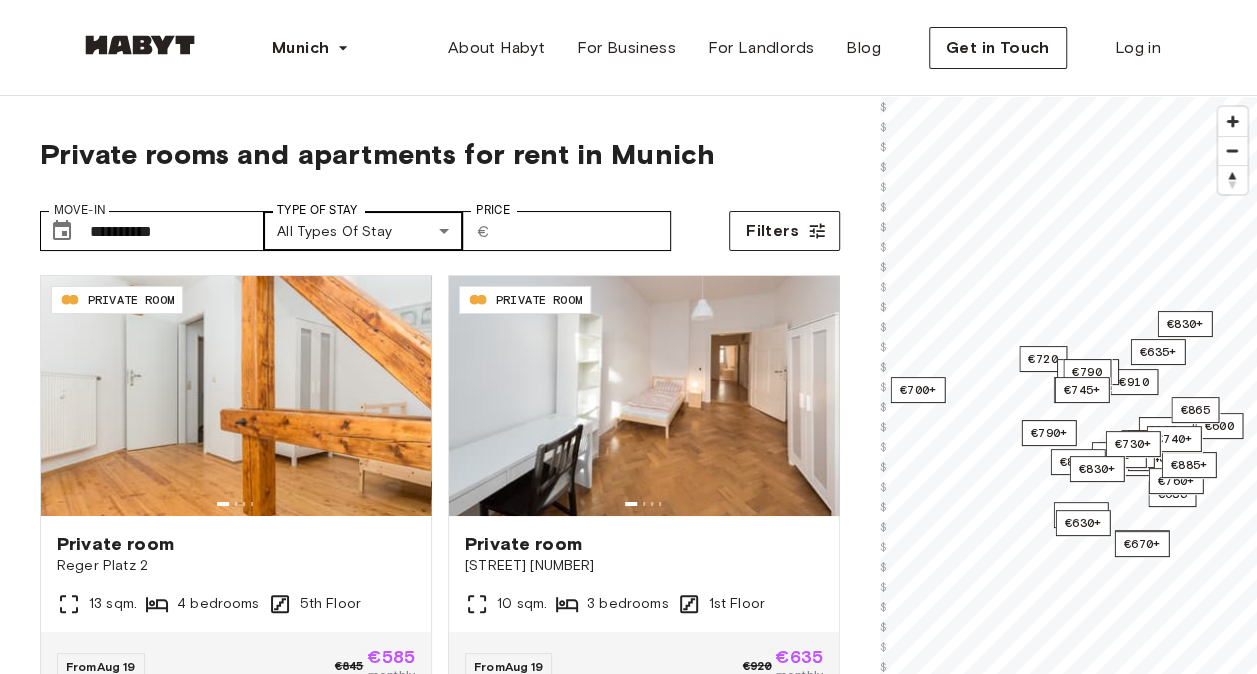 click on "**********" at bounding box center [628, 2431] 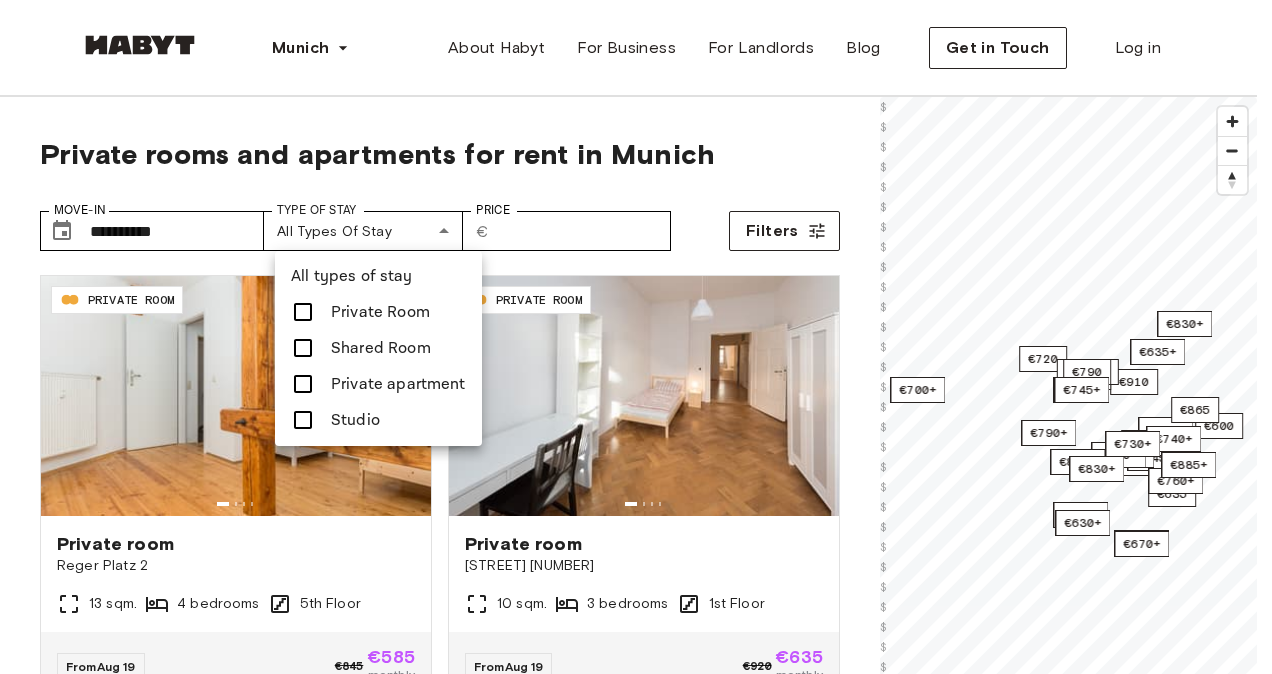 click at bounding box center [303, 384] 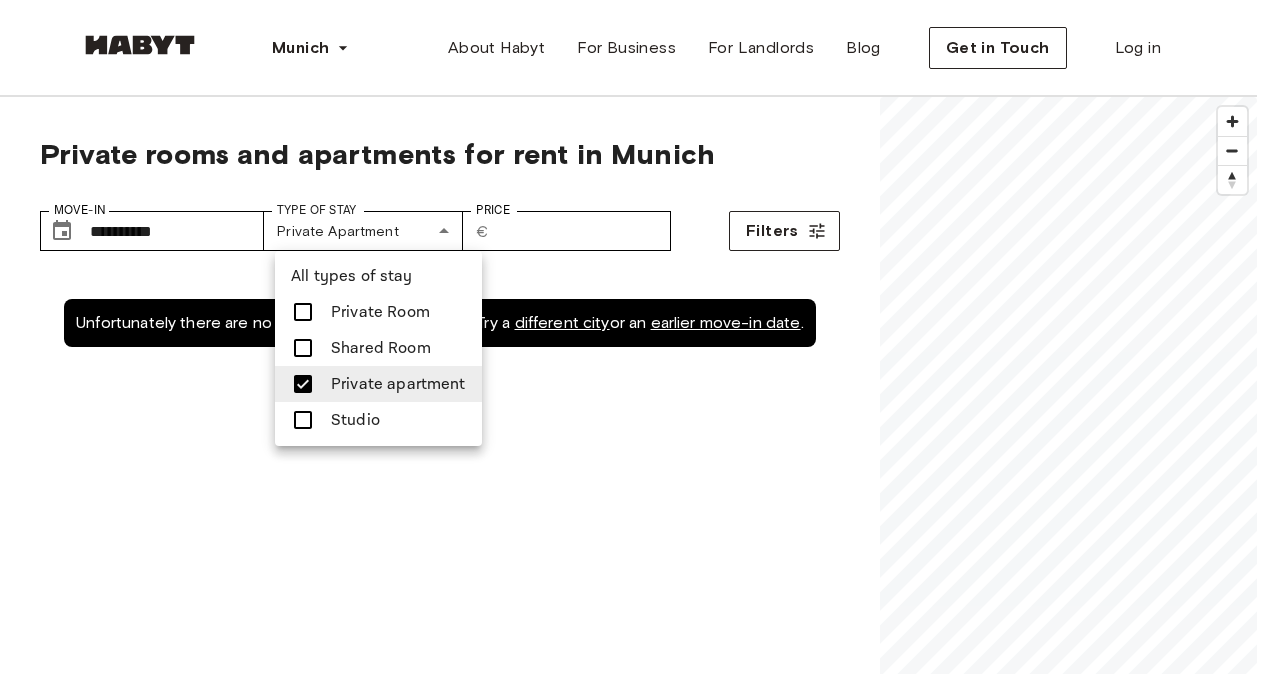 click at bounding box center (636, 337) 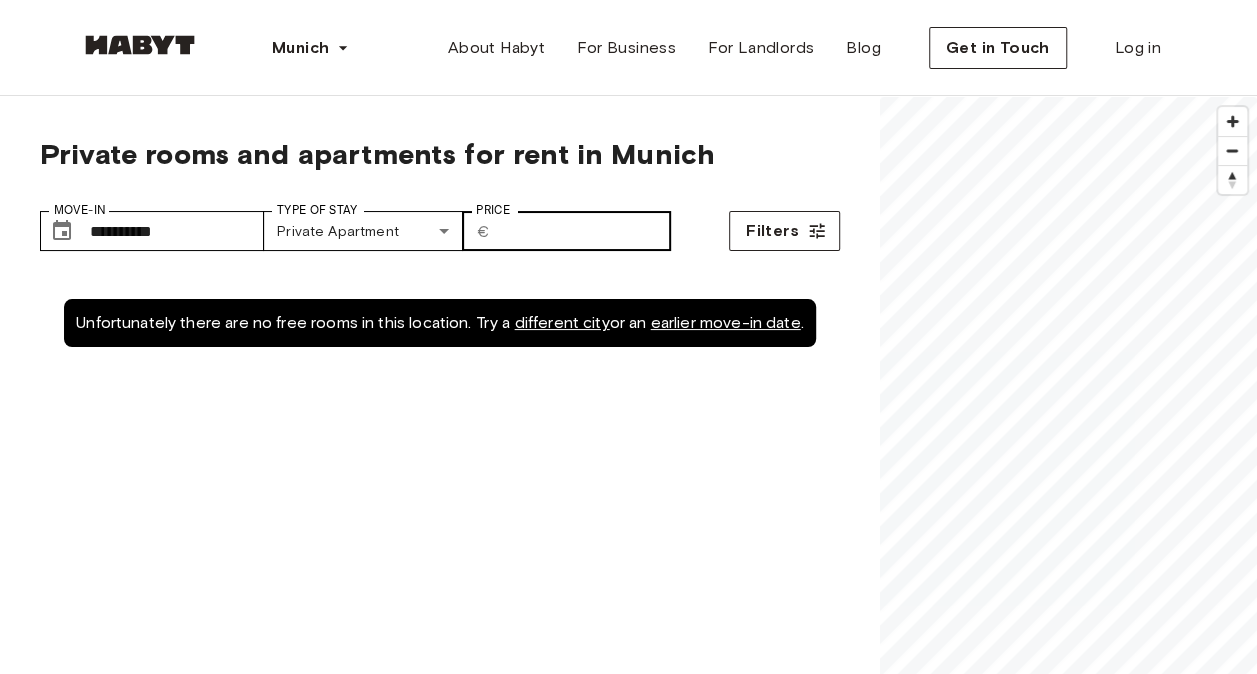 click on "​ € Price" at bounding box center [566, 231] 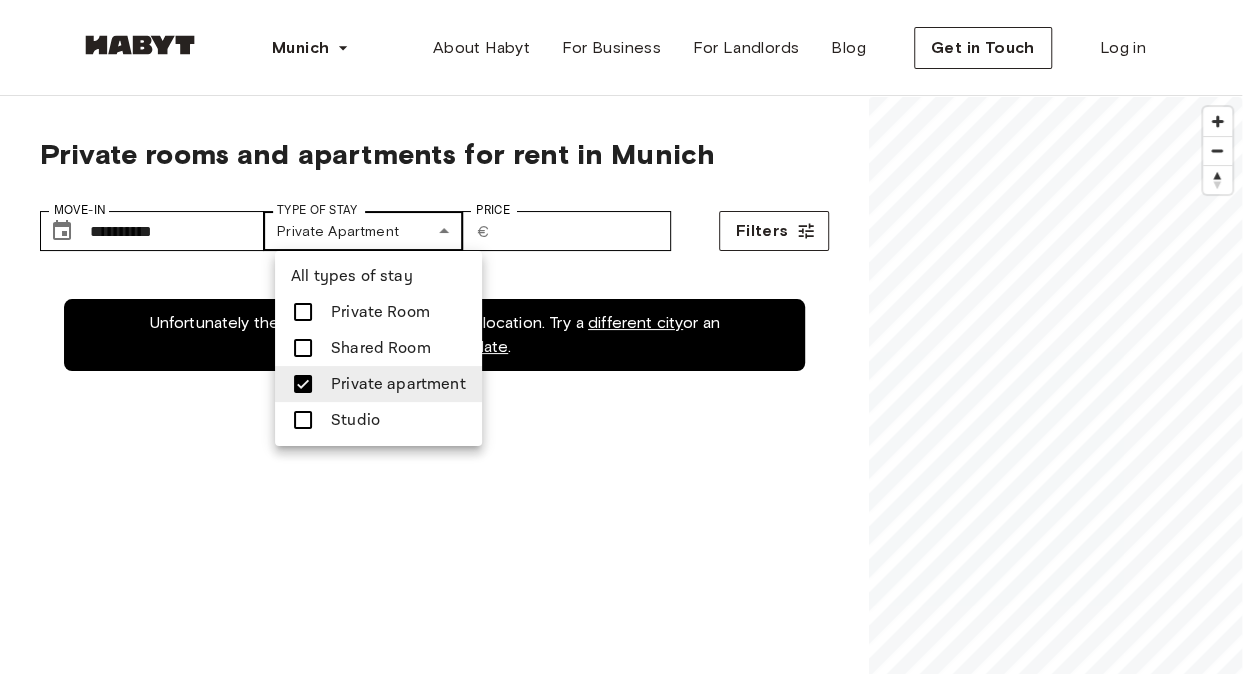 click on "**********" at bounding box center [628, 2430] 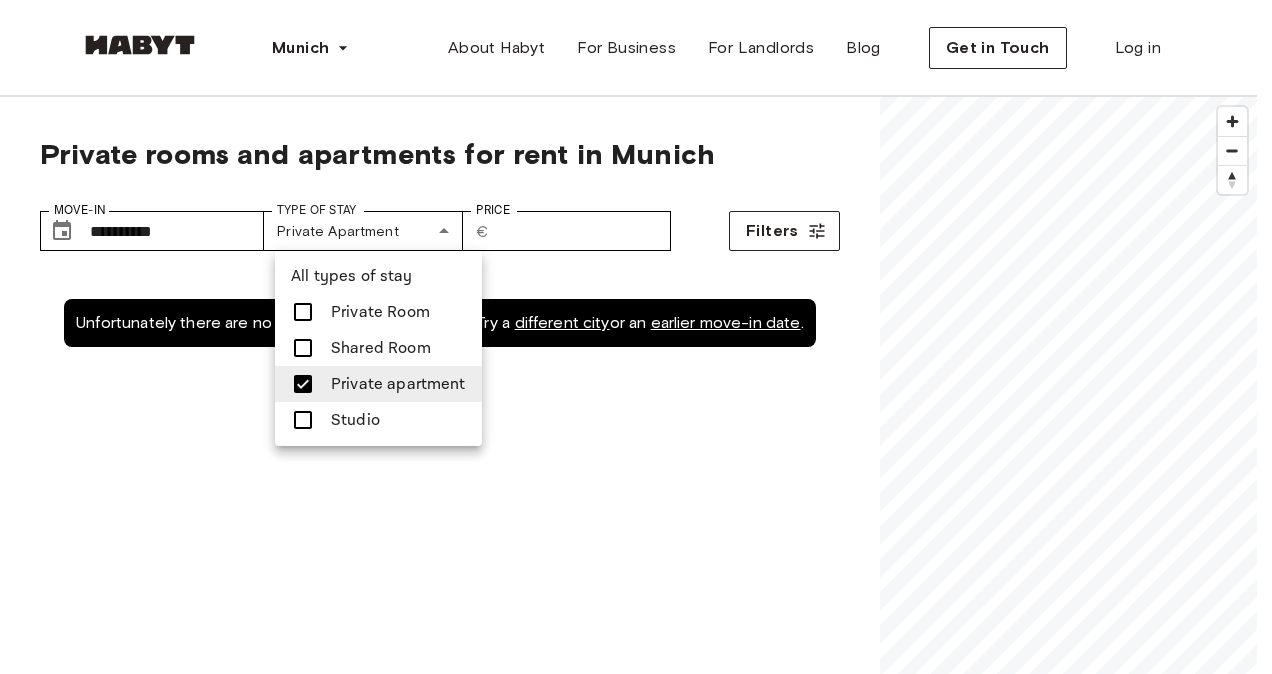 click on "Private Room" at bounding box center (380, 312) 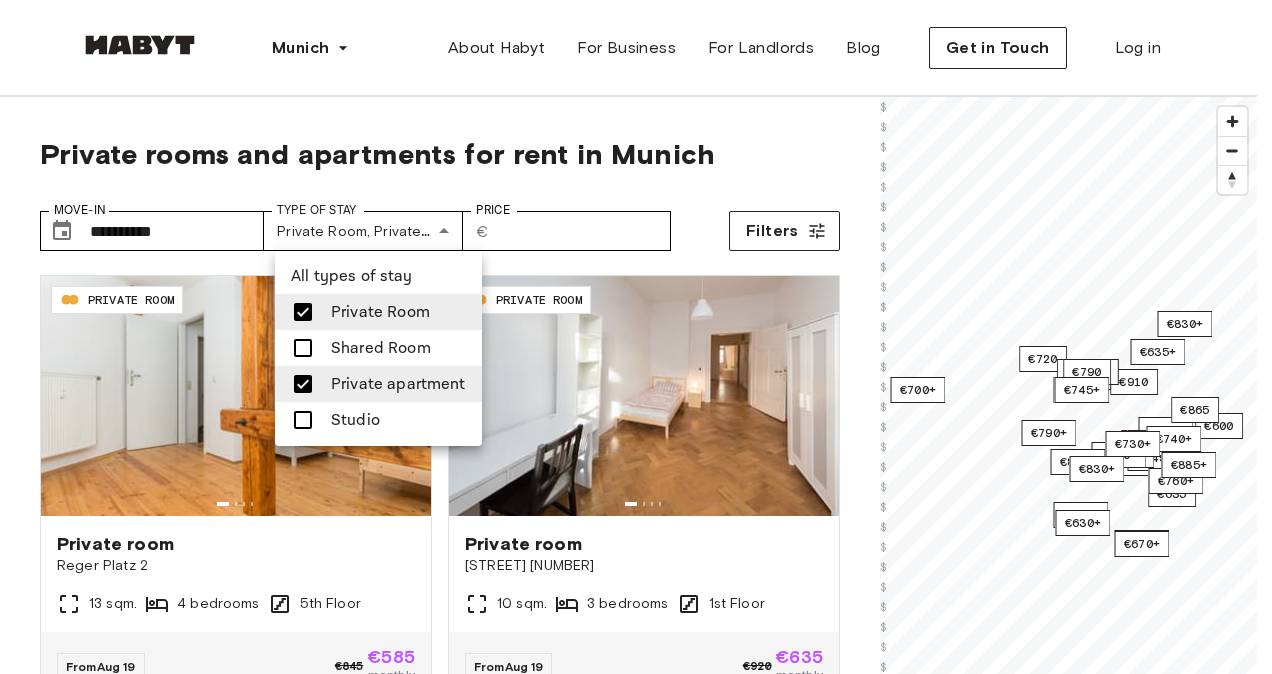 click at bounding box center [303, 384] 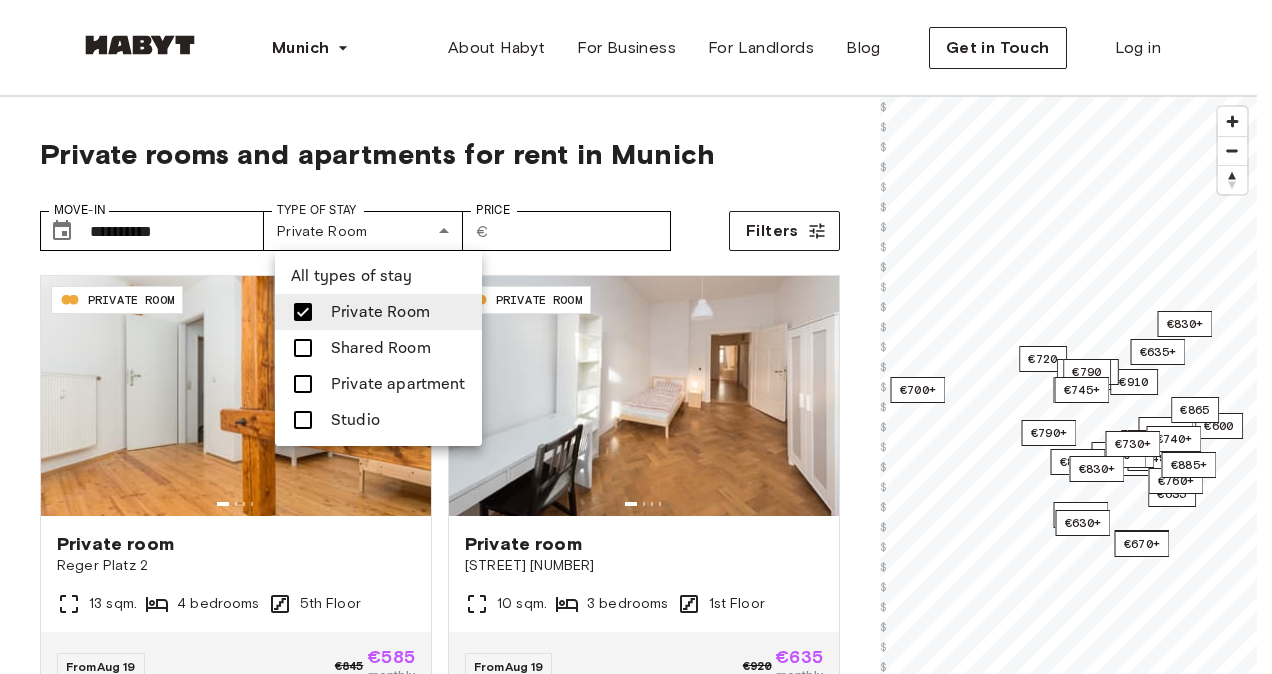 click at bounding box center [636, 337] 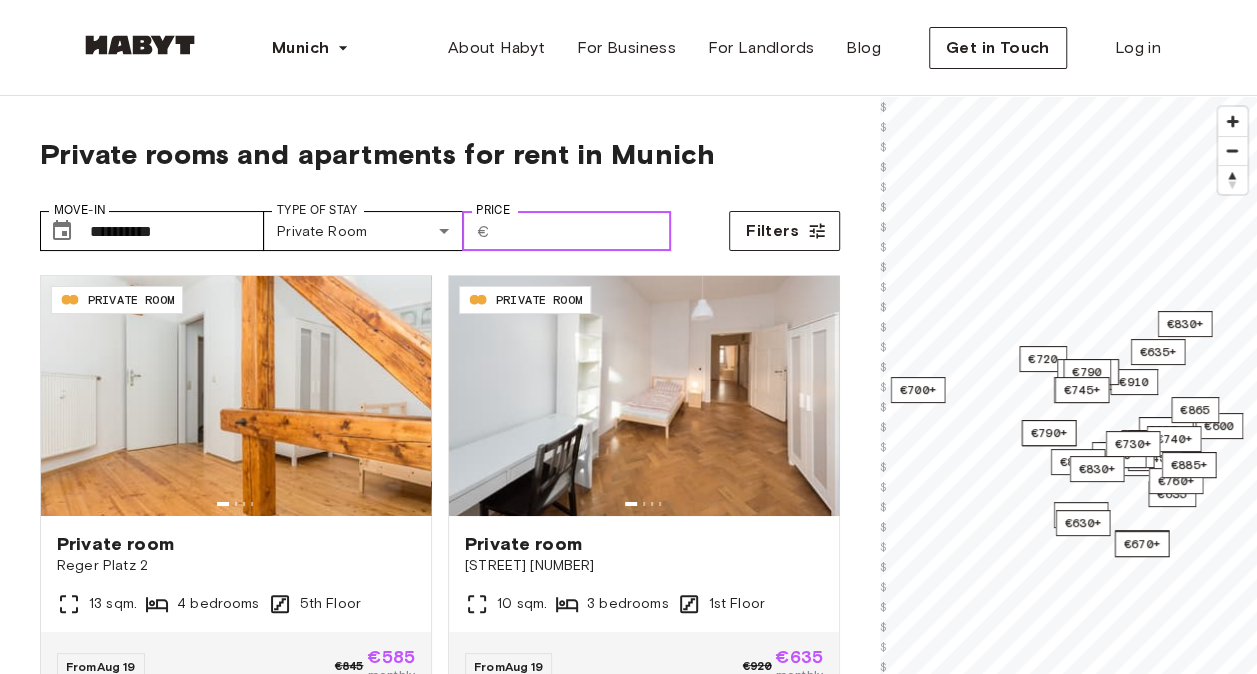 click on "Price" at bounding box center (584, 231) 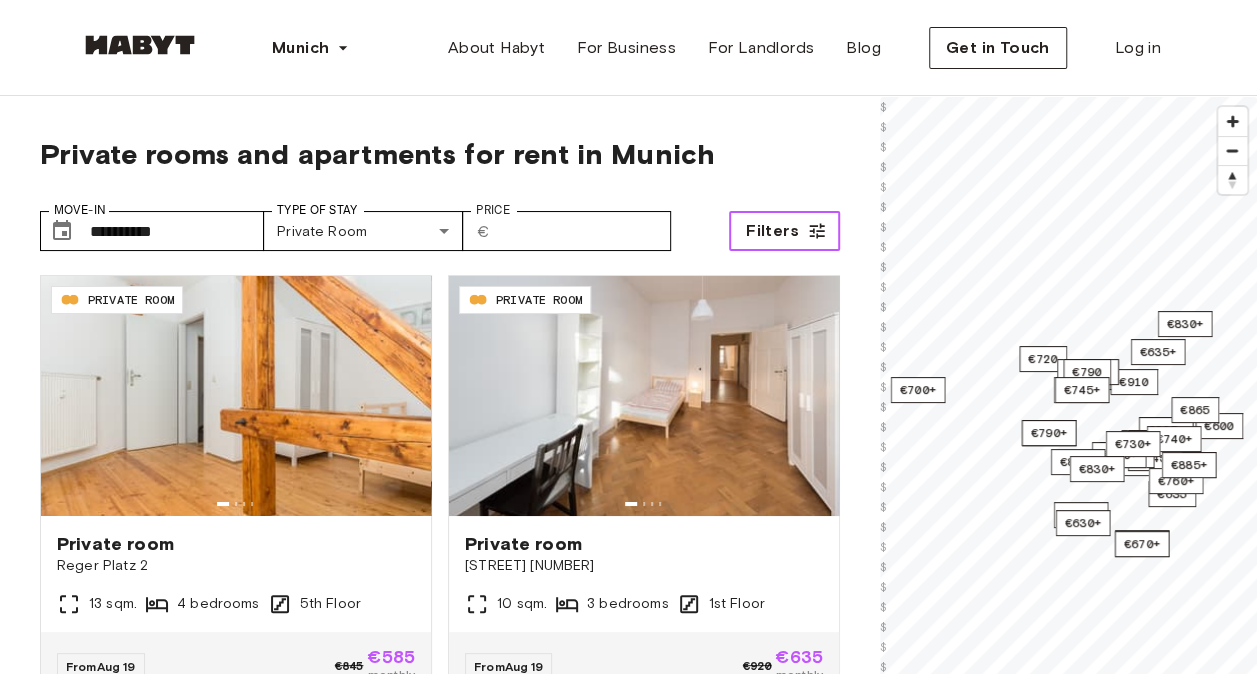 click on "Filters" at bounding box center [772, 231] 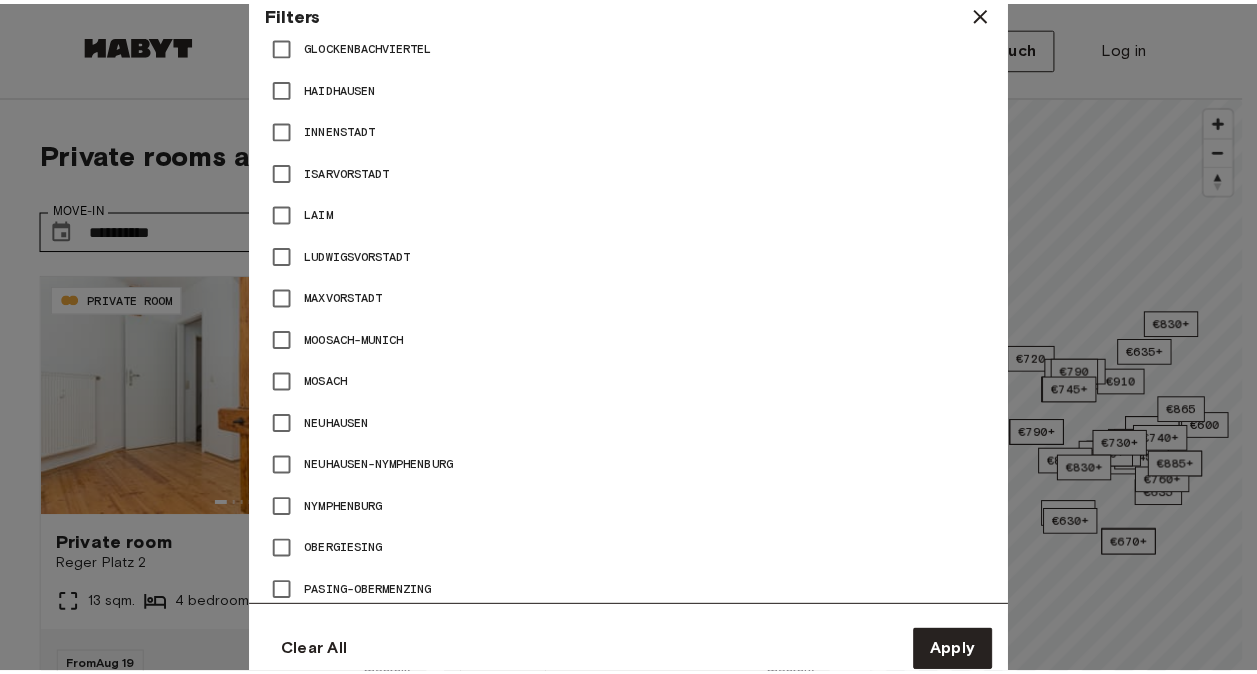 scroll, scrollTop: 1431, scrollLeft: 0, axis: vertical 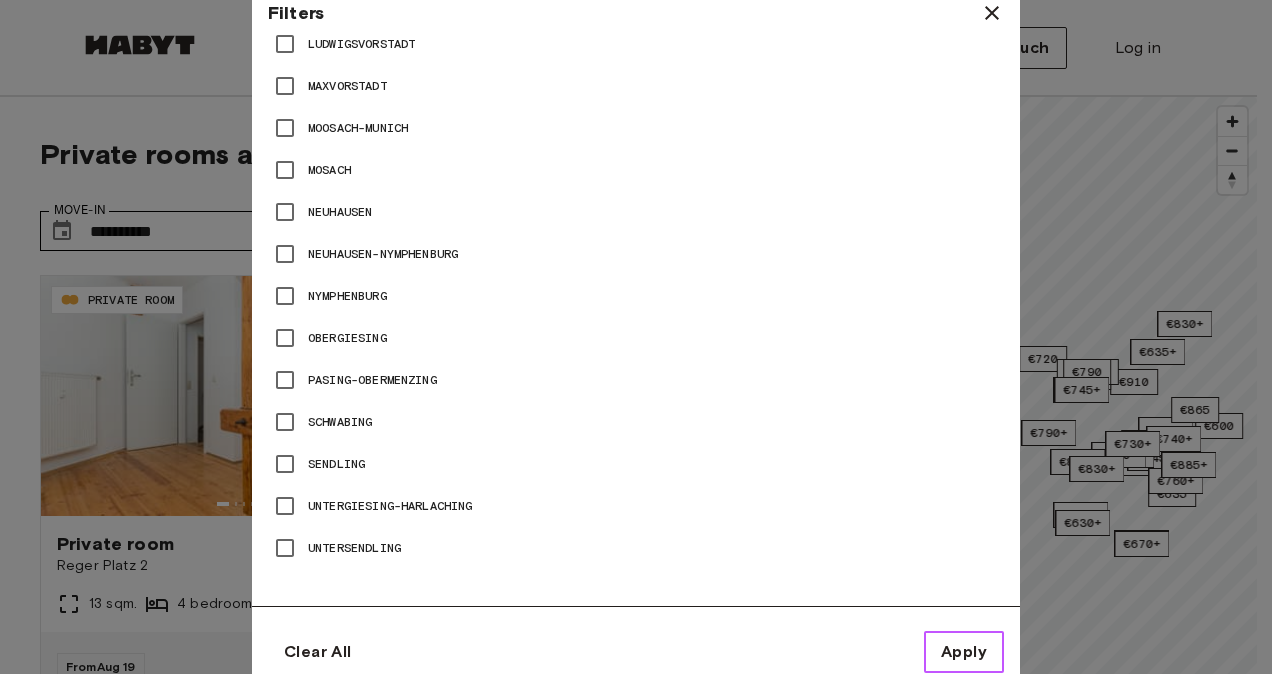 click on "Apply" at bounding box center (964, 652) 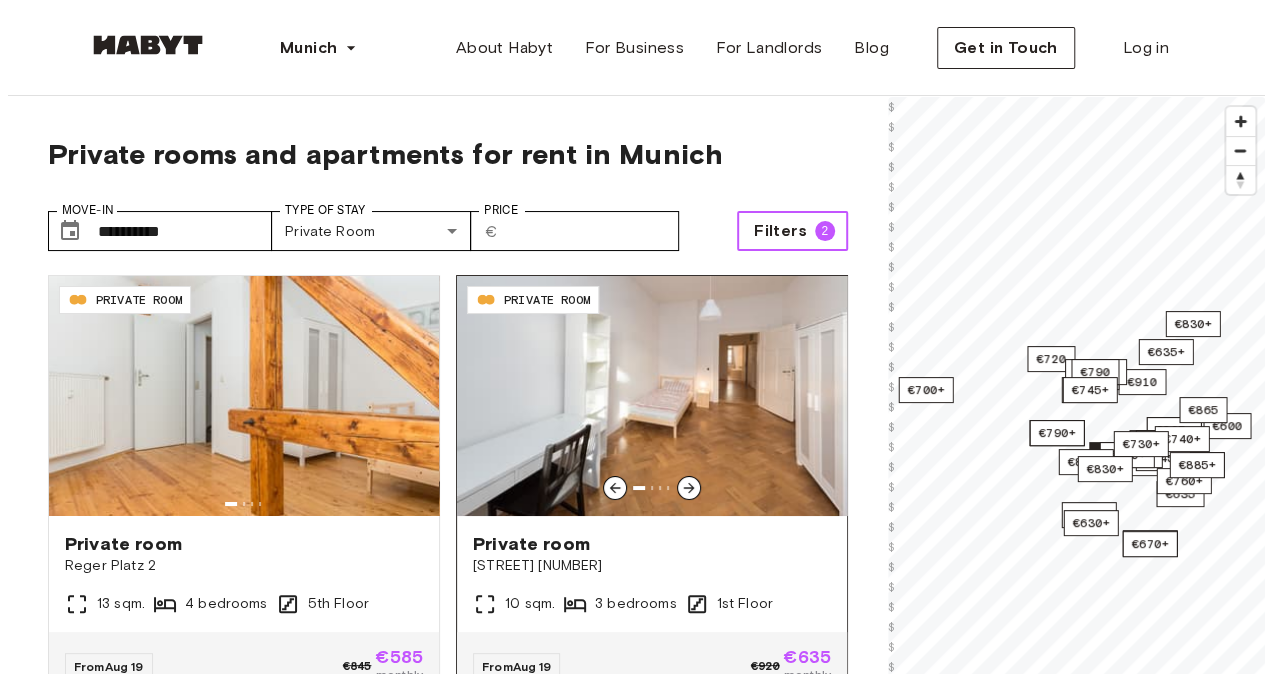 scroll, scrollTop: 39, scrollLeft: 0, axis: vertical 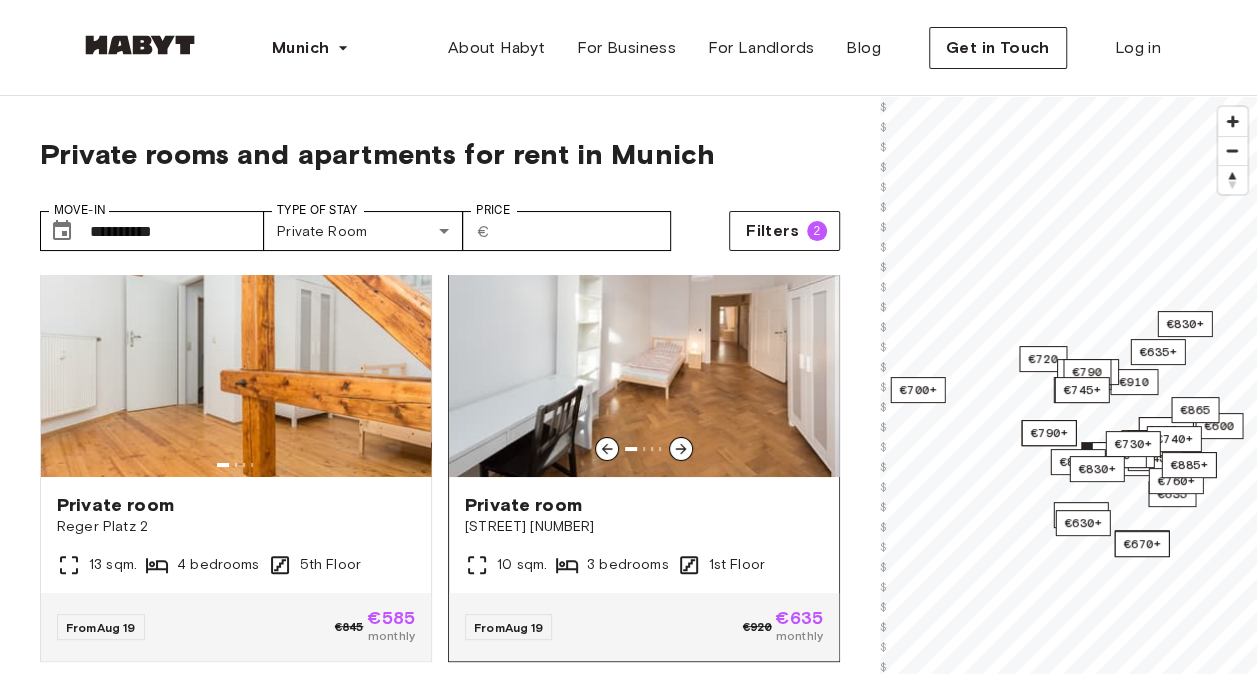 click at bounding box center (681, 449) 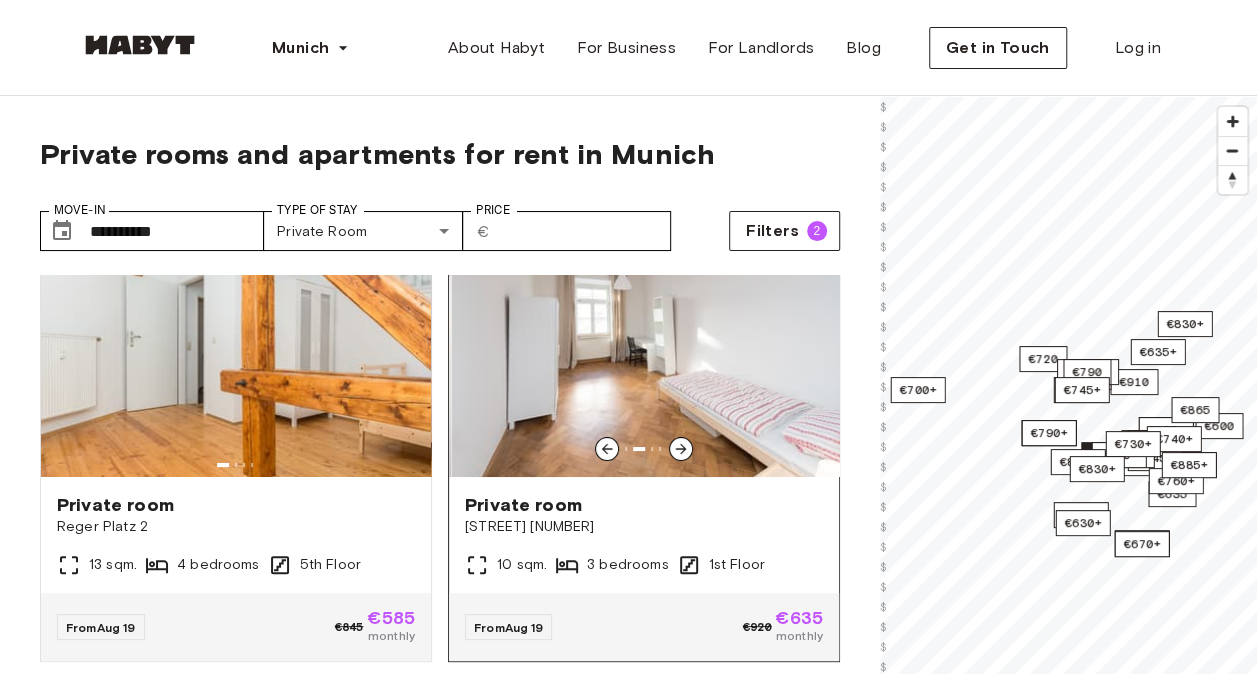 click at bounding box center (681, 449) 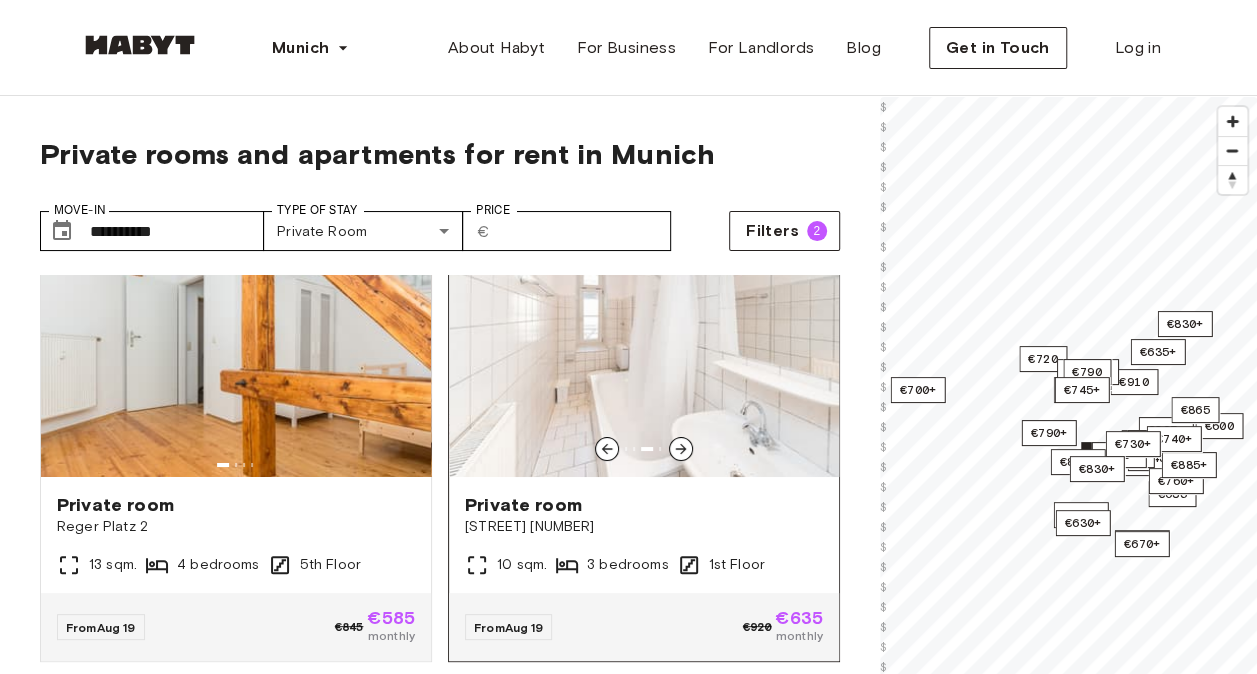 click at bounding box center (681, 449) 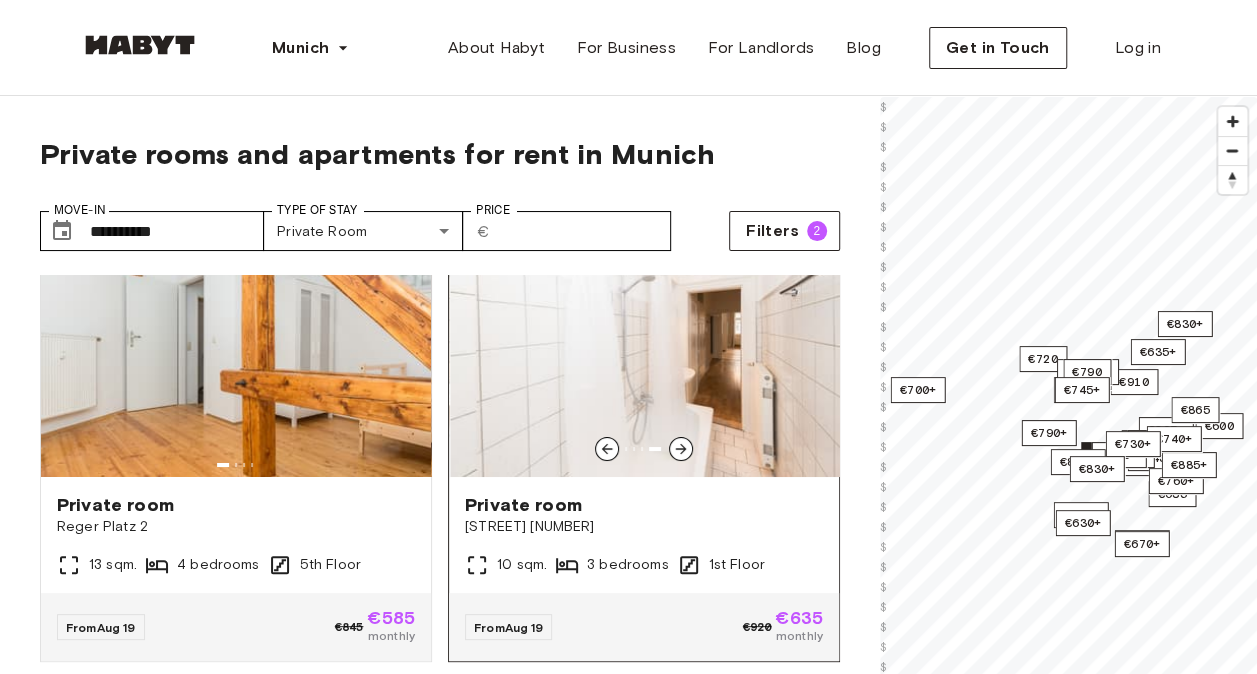 click at bounding box center (681, 449) 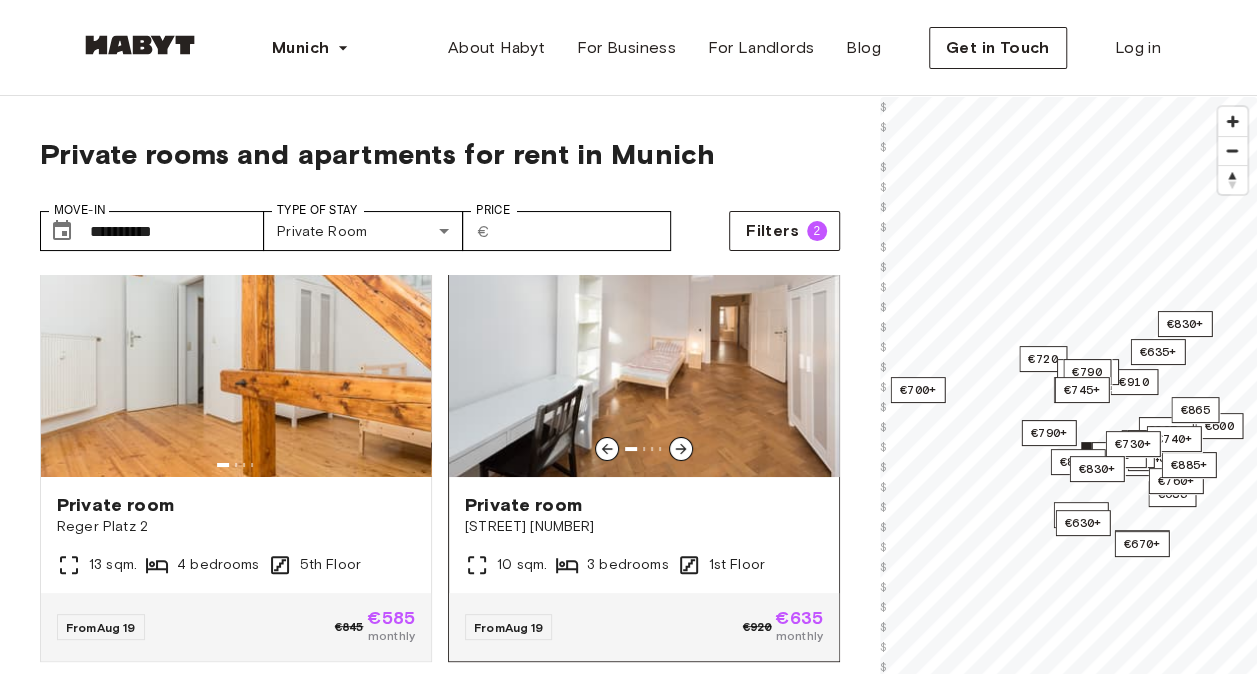 click at bounding box center (681, 449) 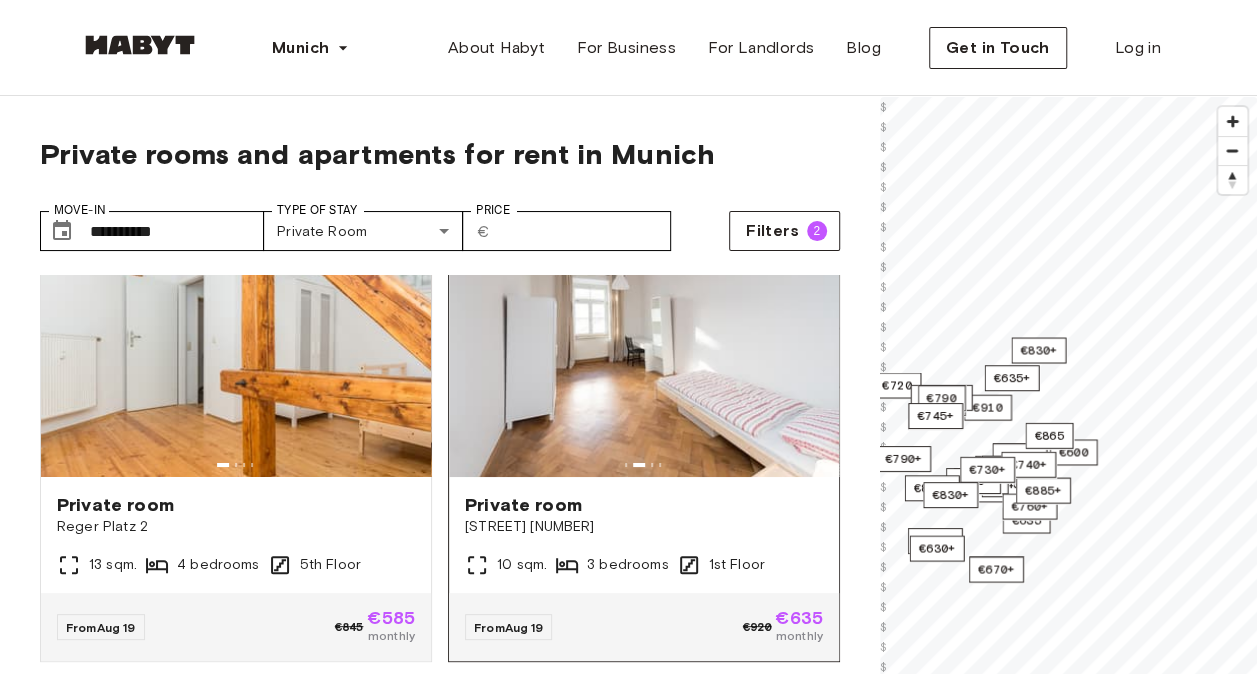 click on "**********" at bounding box center [628, 523] 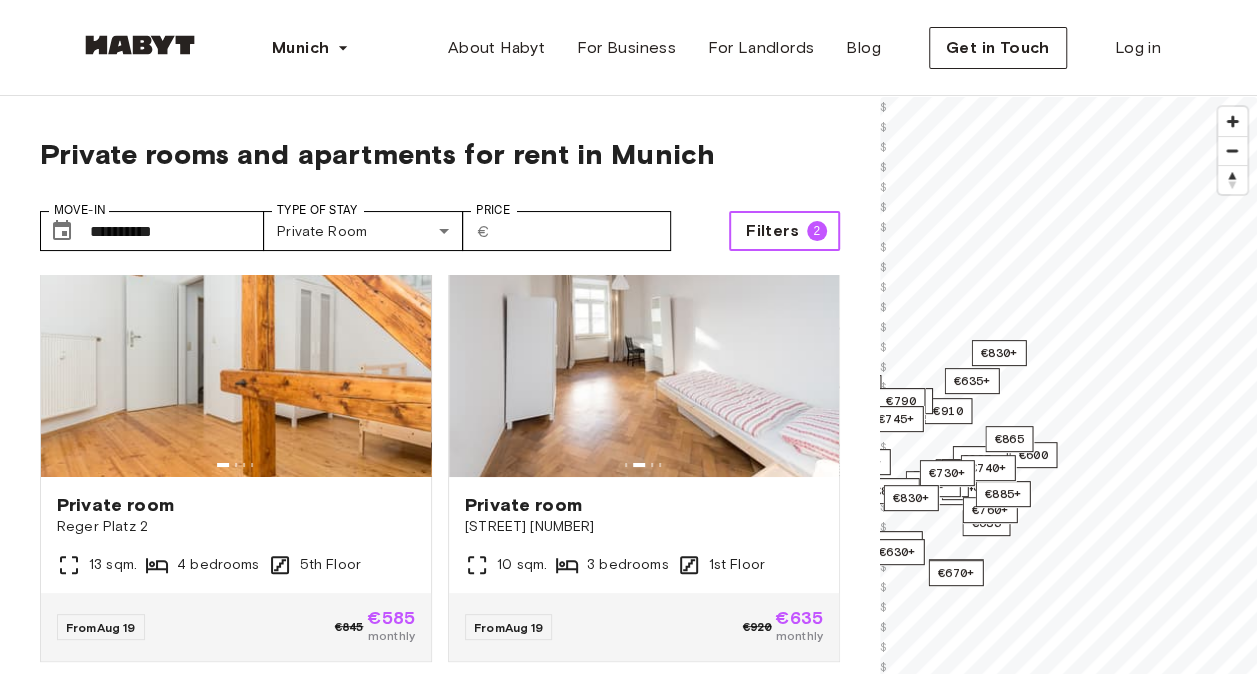 click on "Filters" at bounding box center [772, 231] 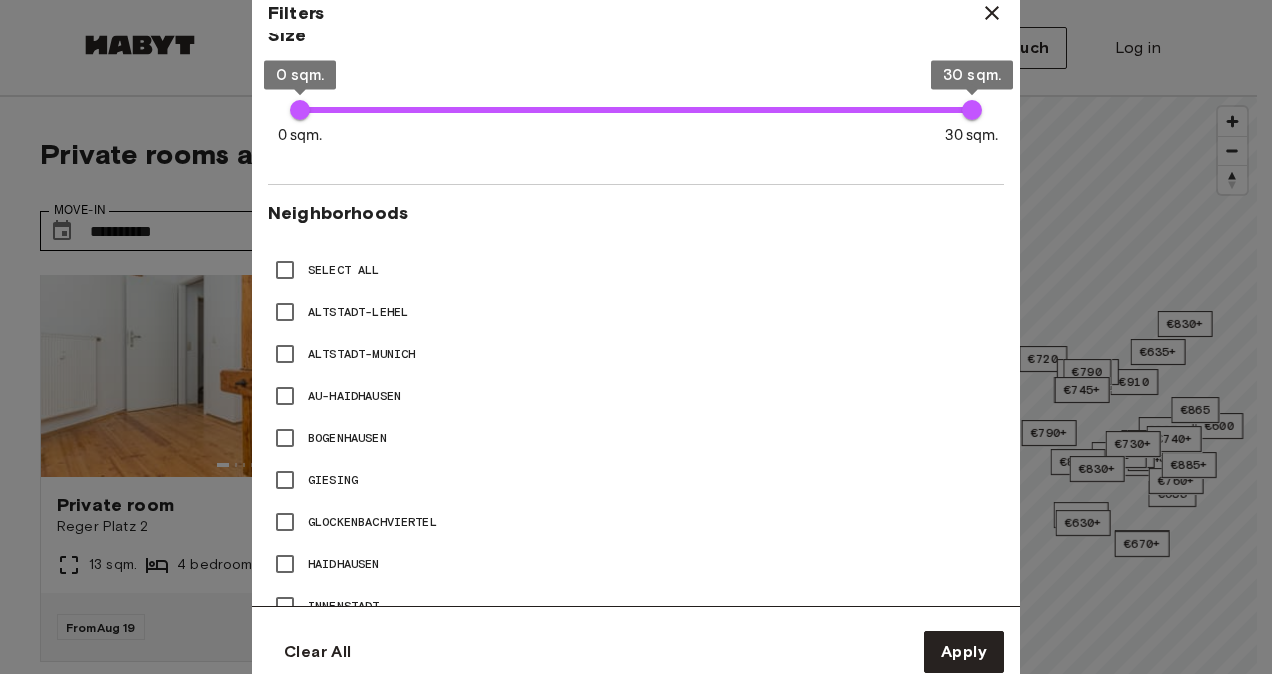 scroll, scrollTop: 758, scrollLeft: 0, axis: vertical 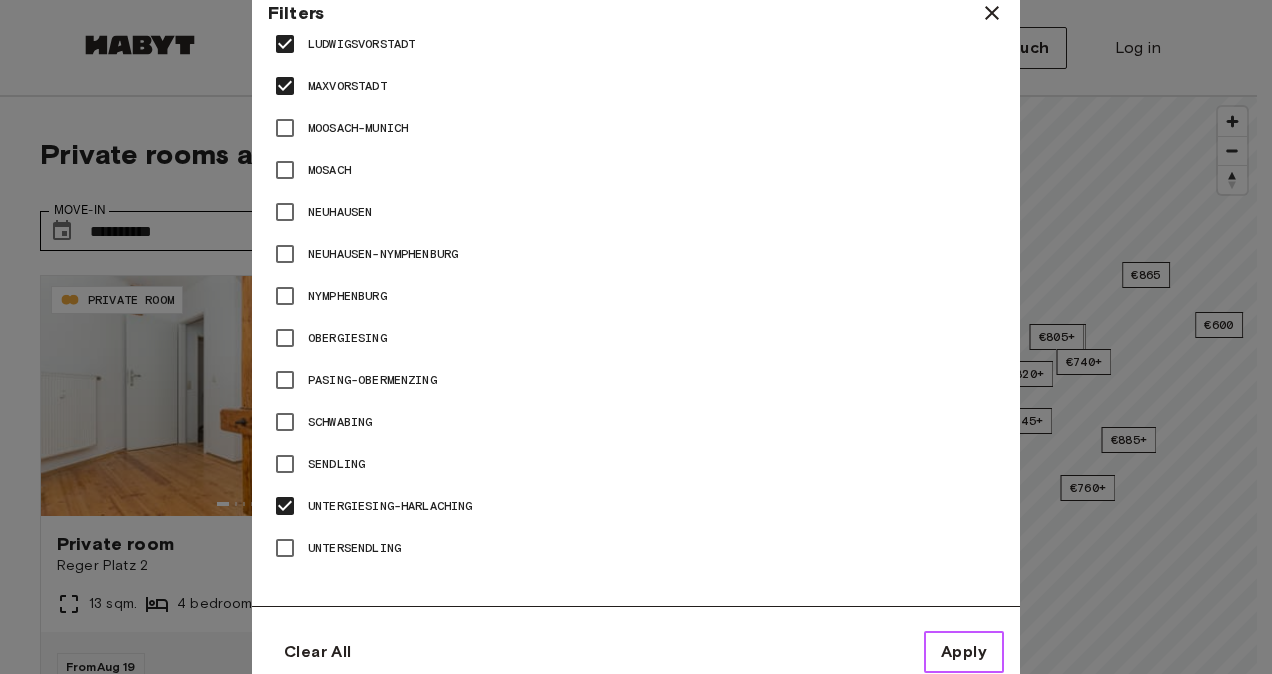 click on "Apply" at bounding box center [964, 652] 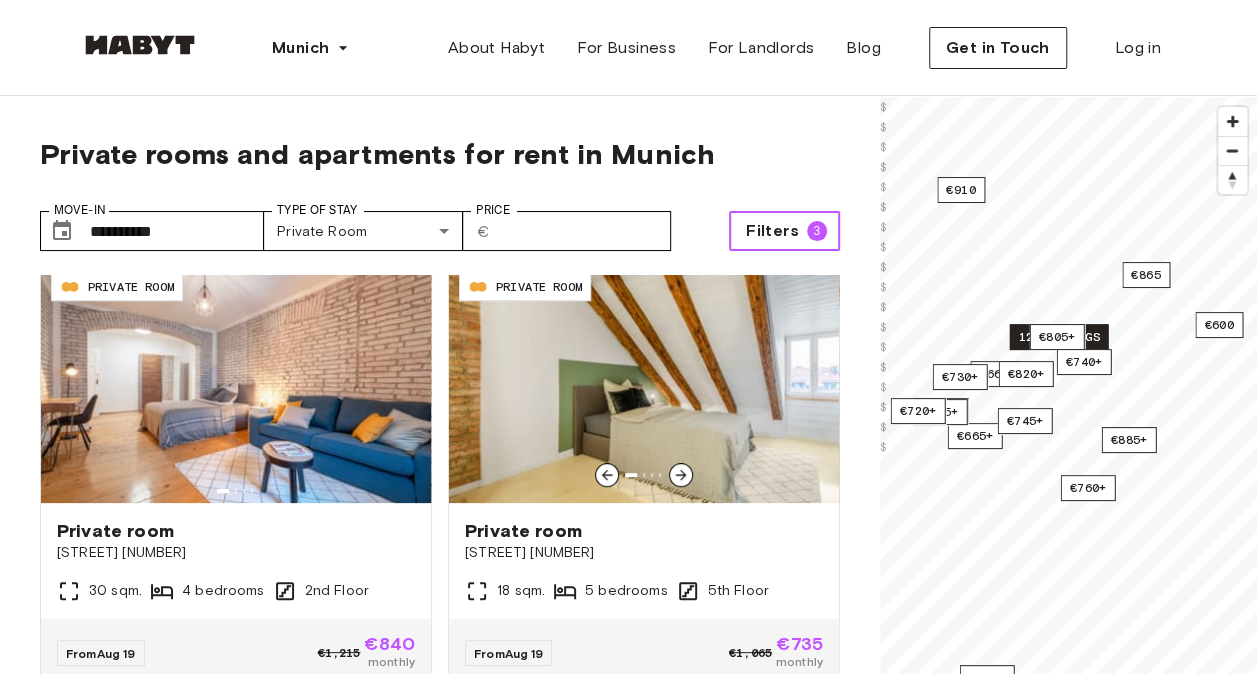 scroll, scrollTop: 465, scrollLeft: 0, axis: vertical 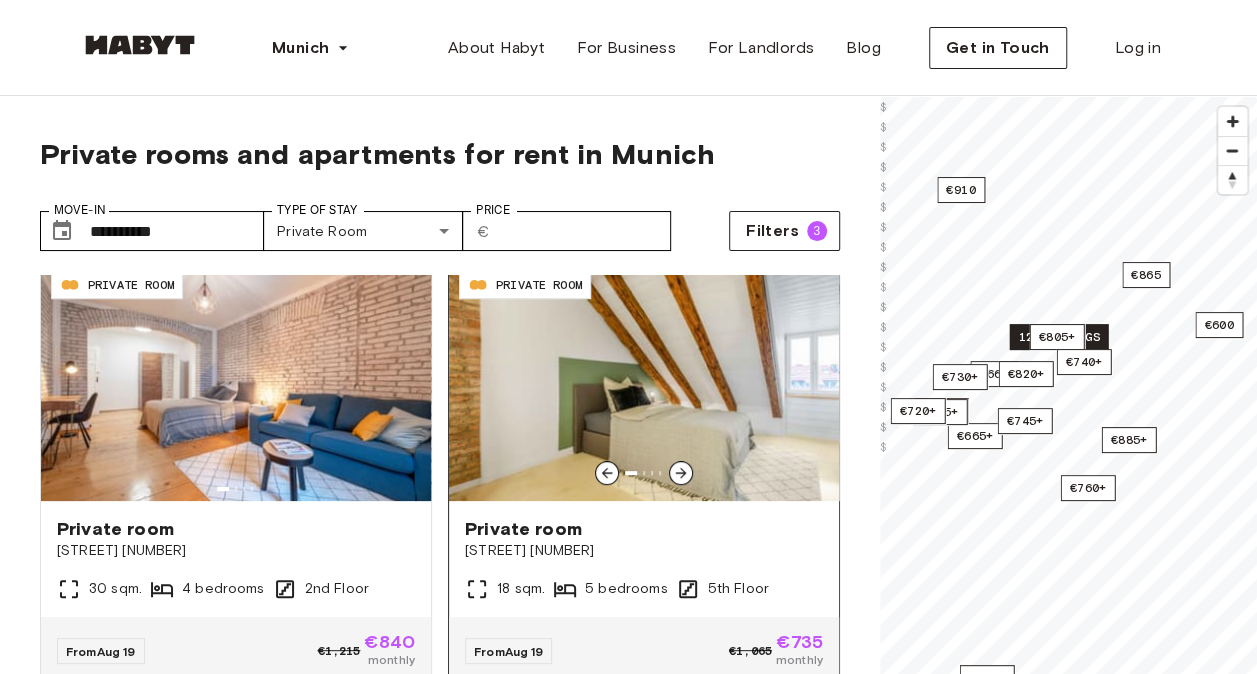 click 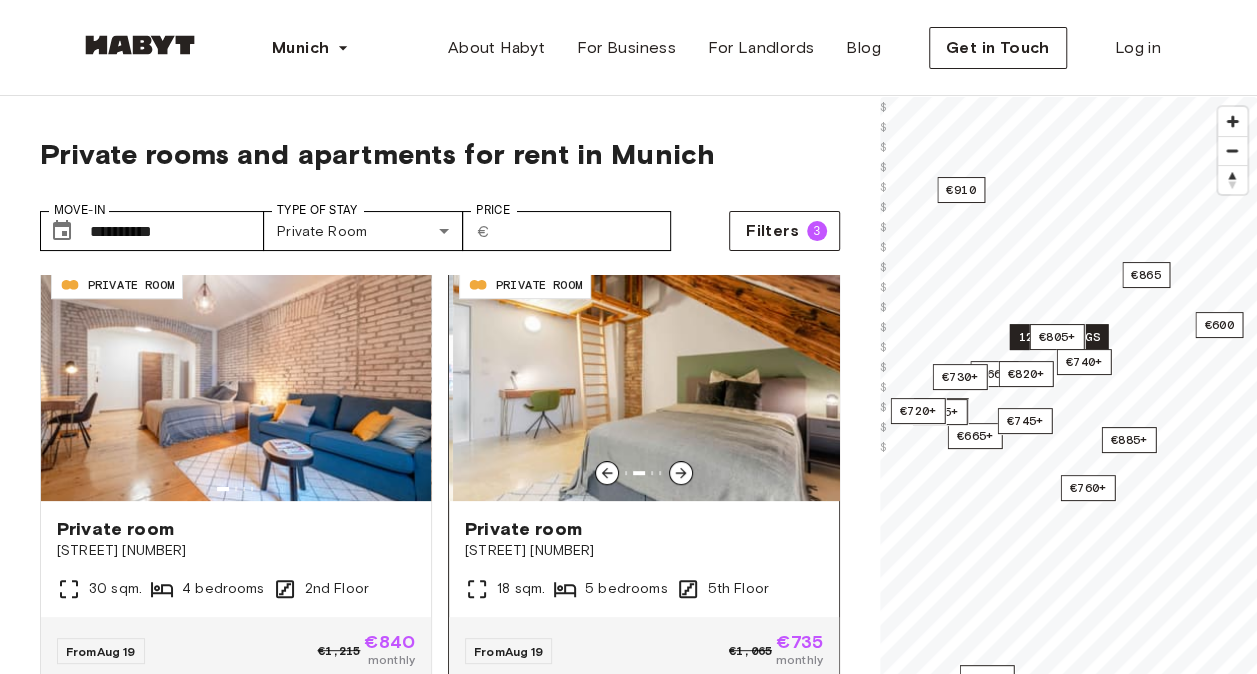 click 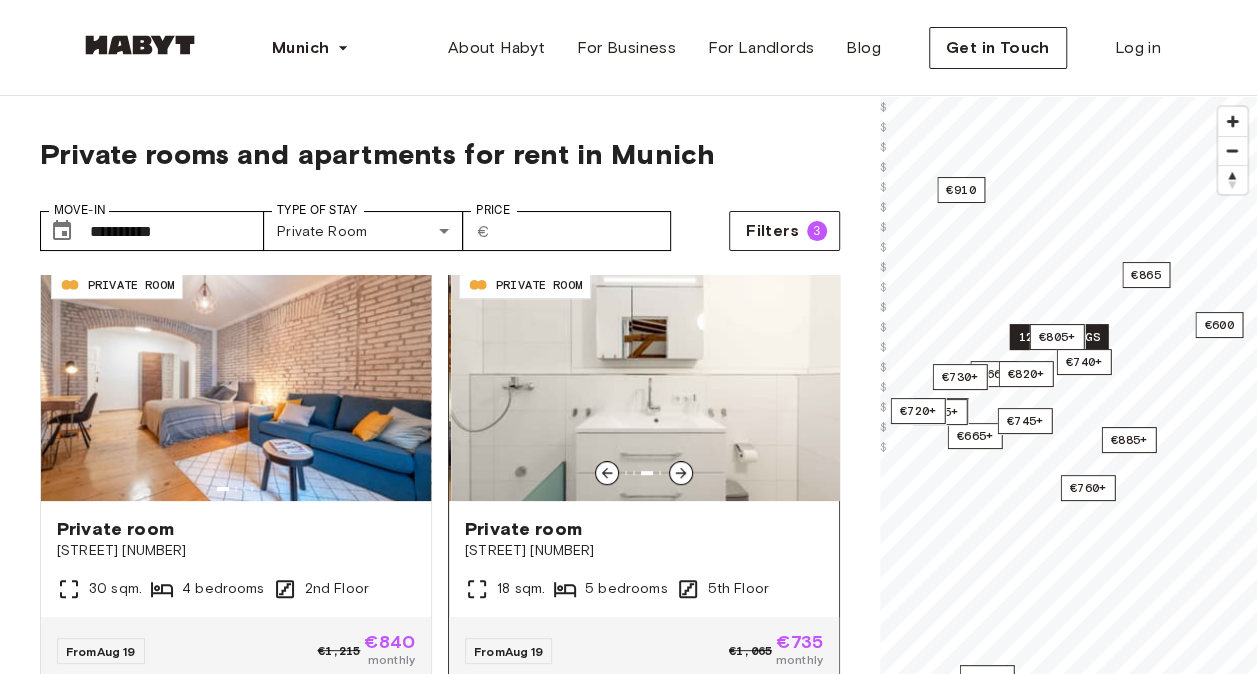 click 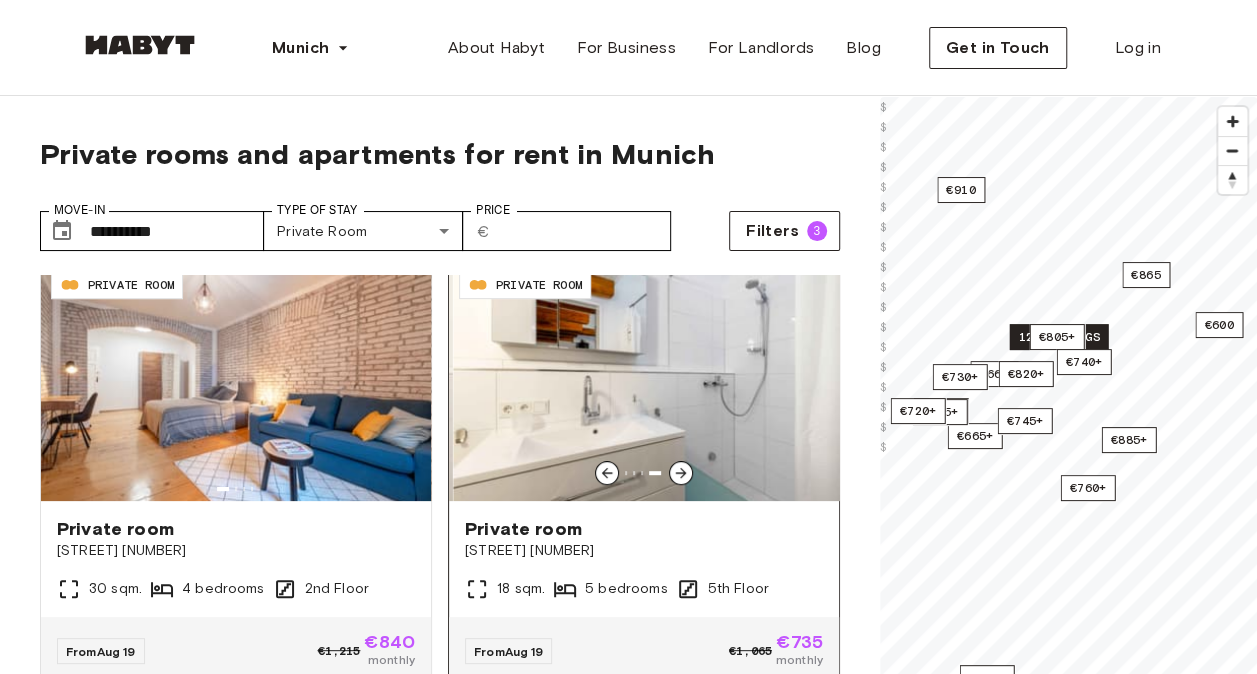click 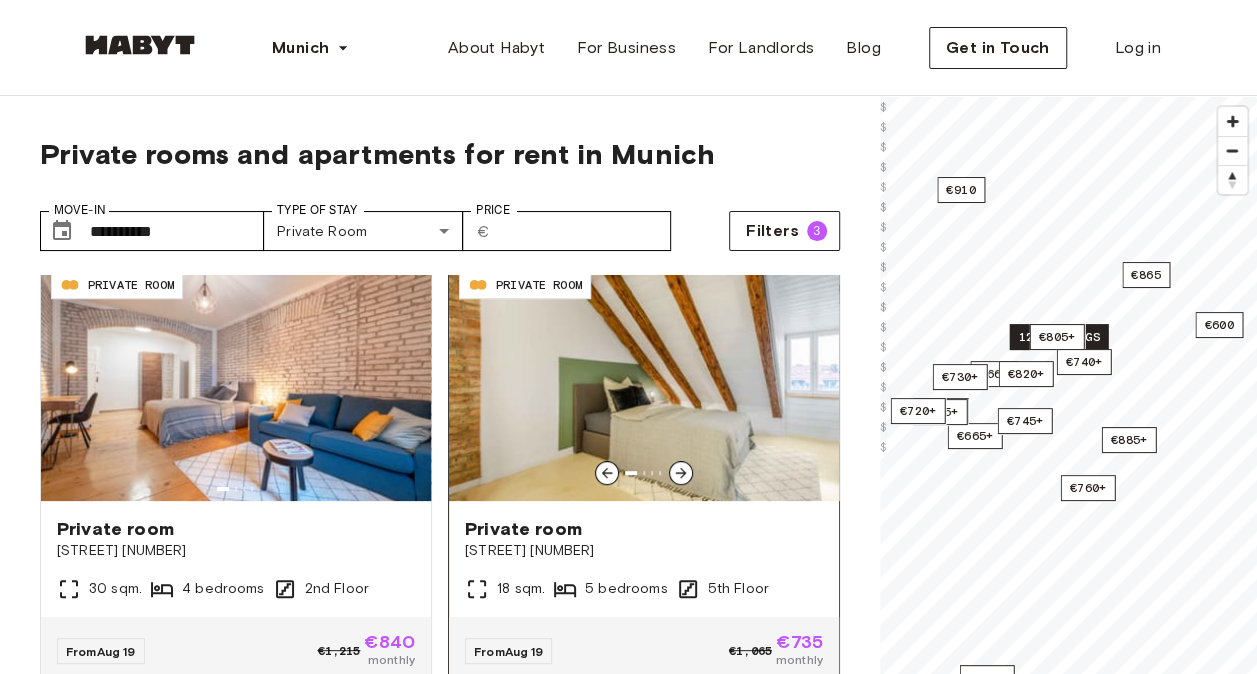 click 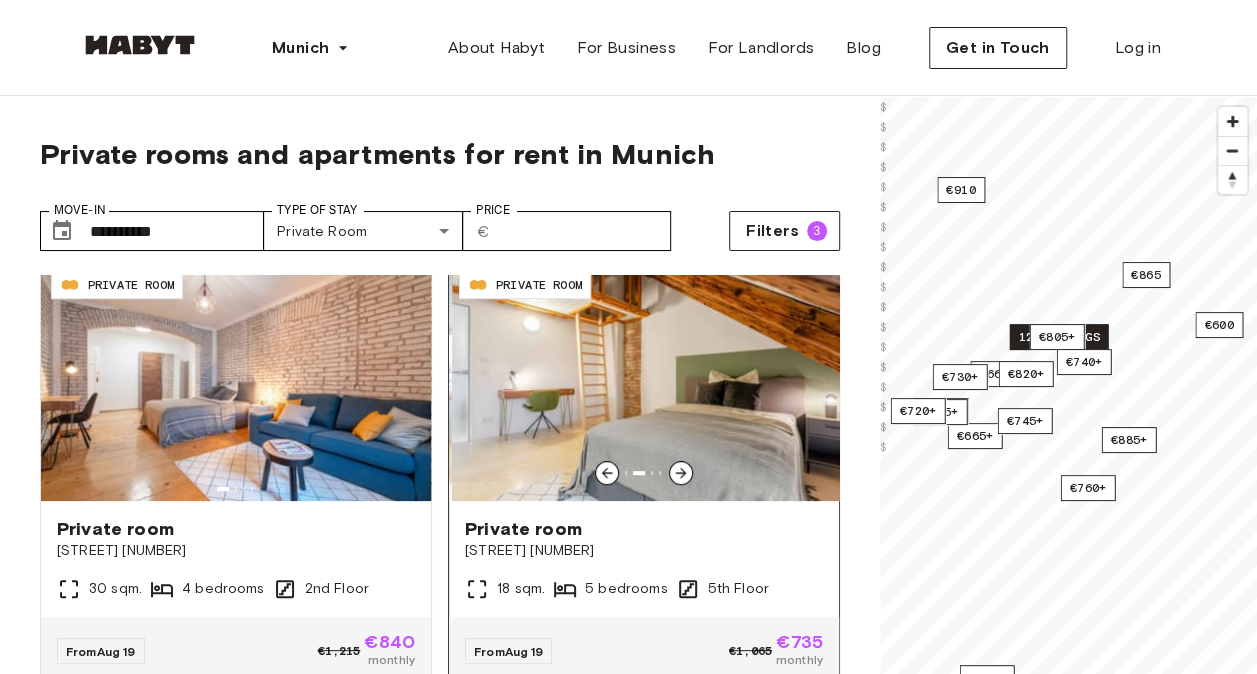 click 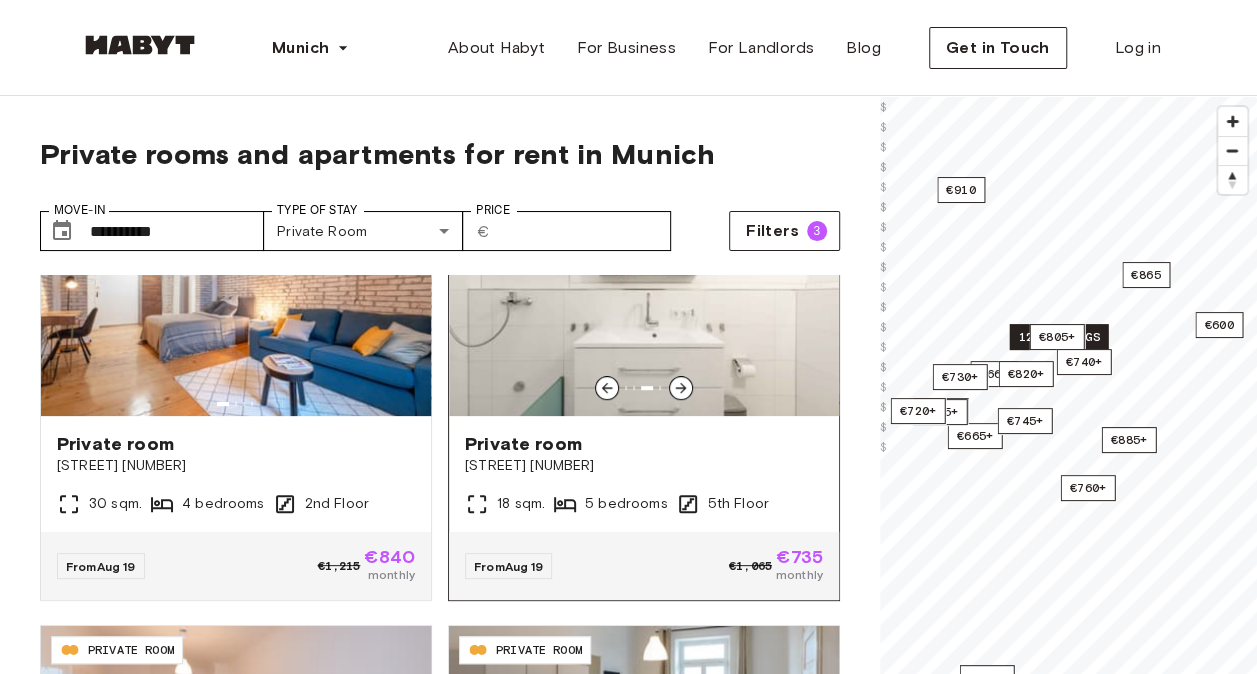 scroll, scrollTop: 551, scrollLeft: 0, axis: vertical 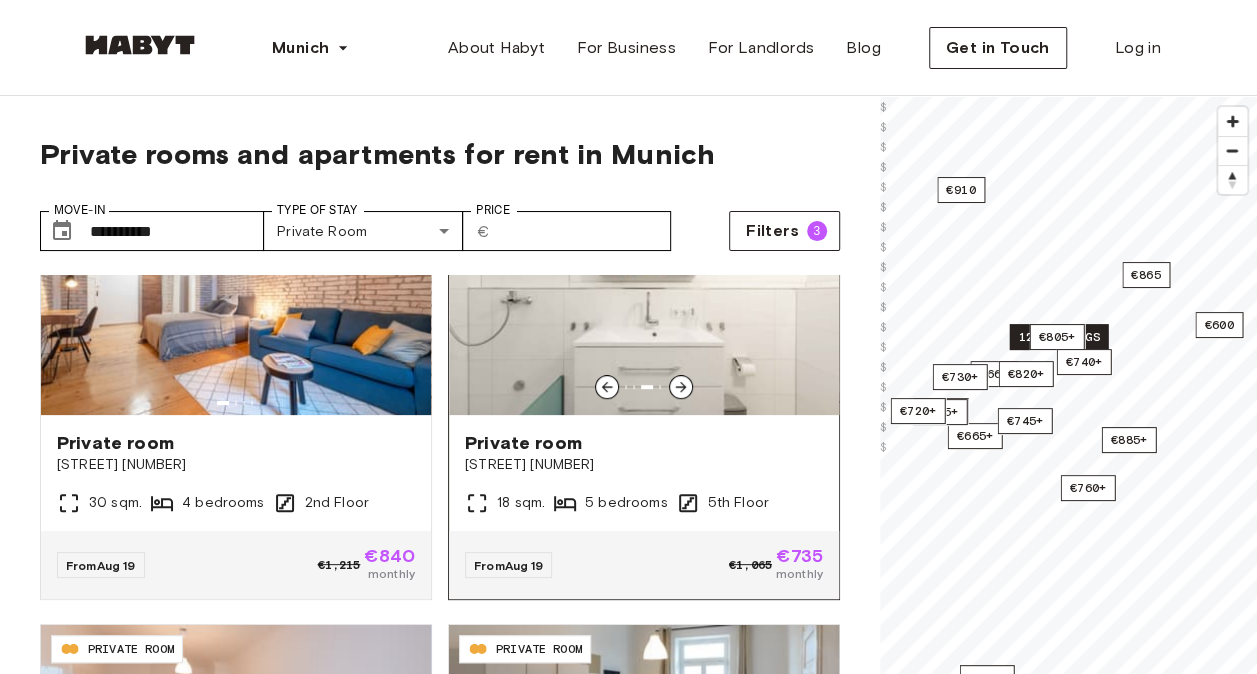 click at bounding box center (644, 295) 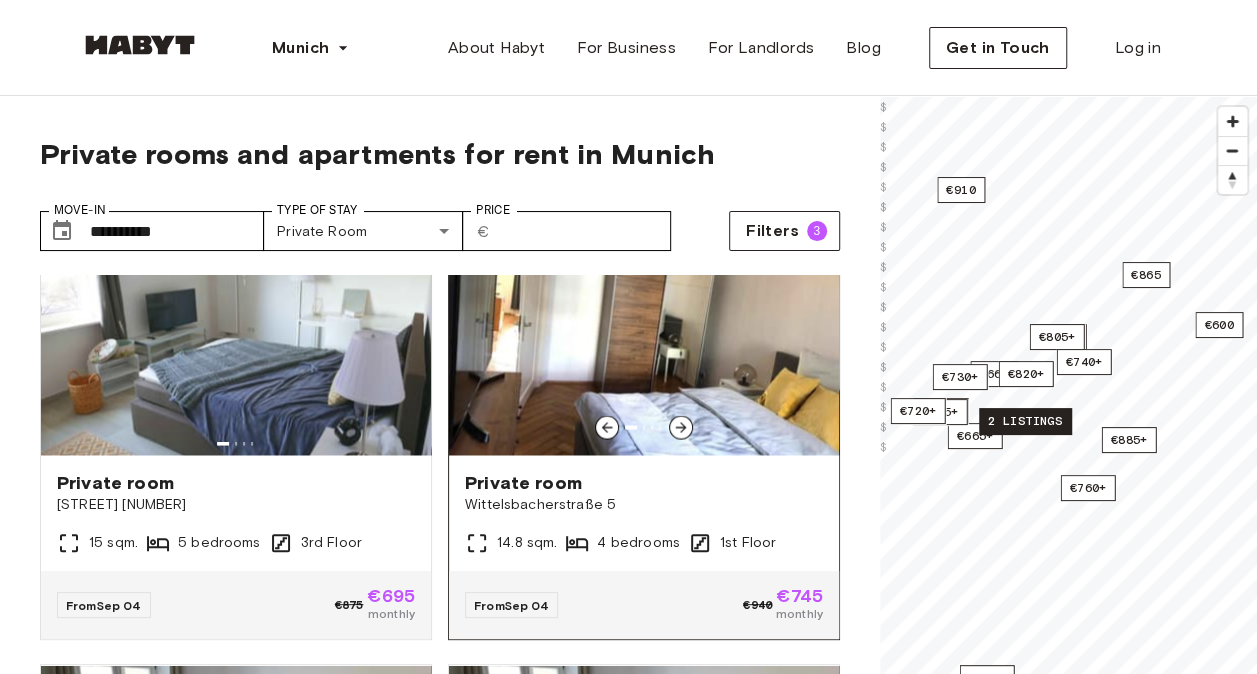 scroll, scrollTop: 1833, scrollLeft: 0, axis: vertical 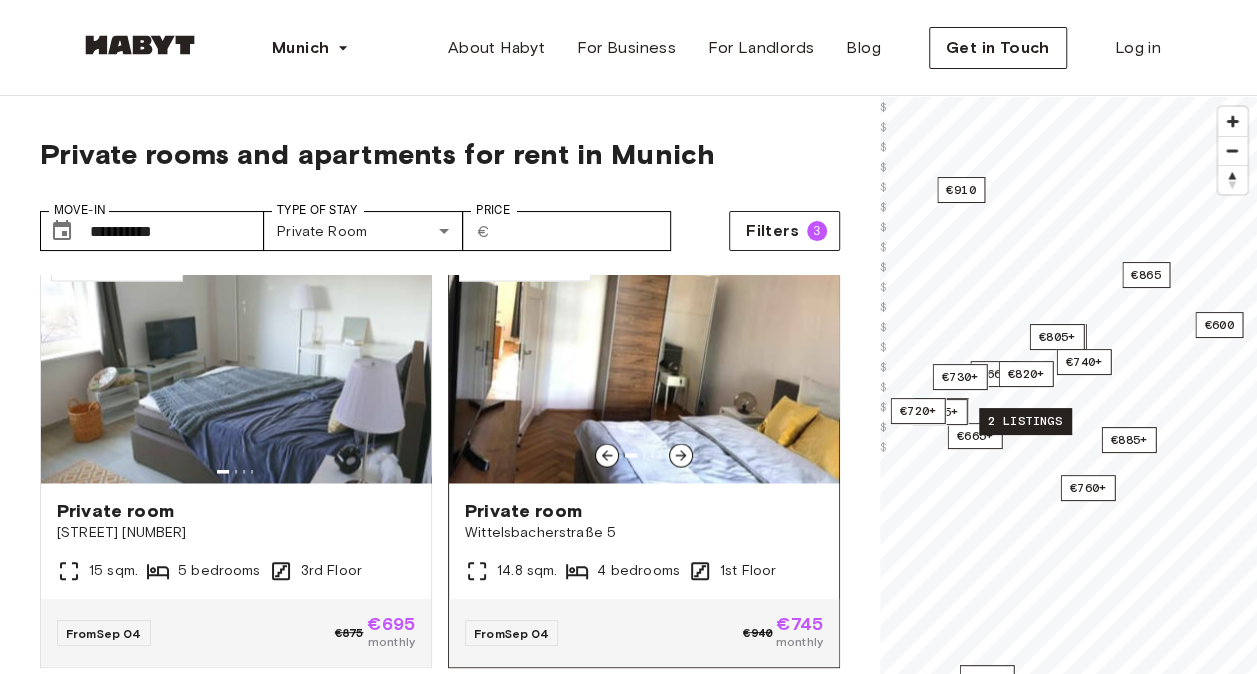 click 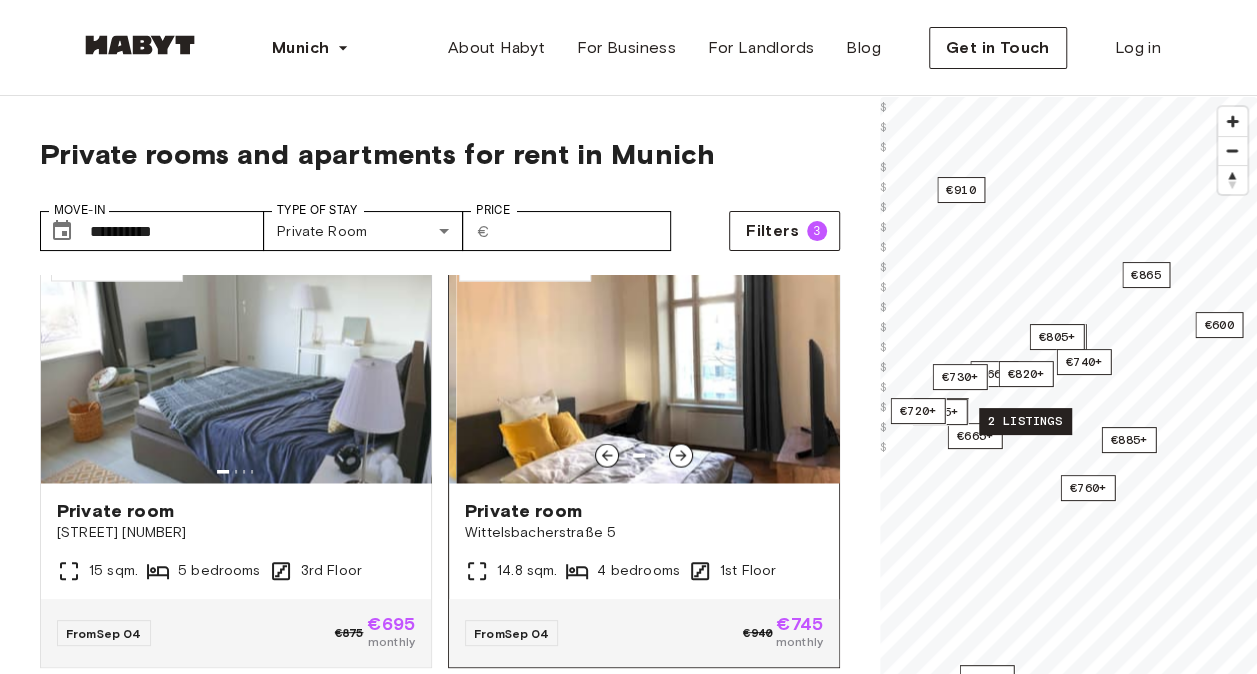 click 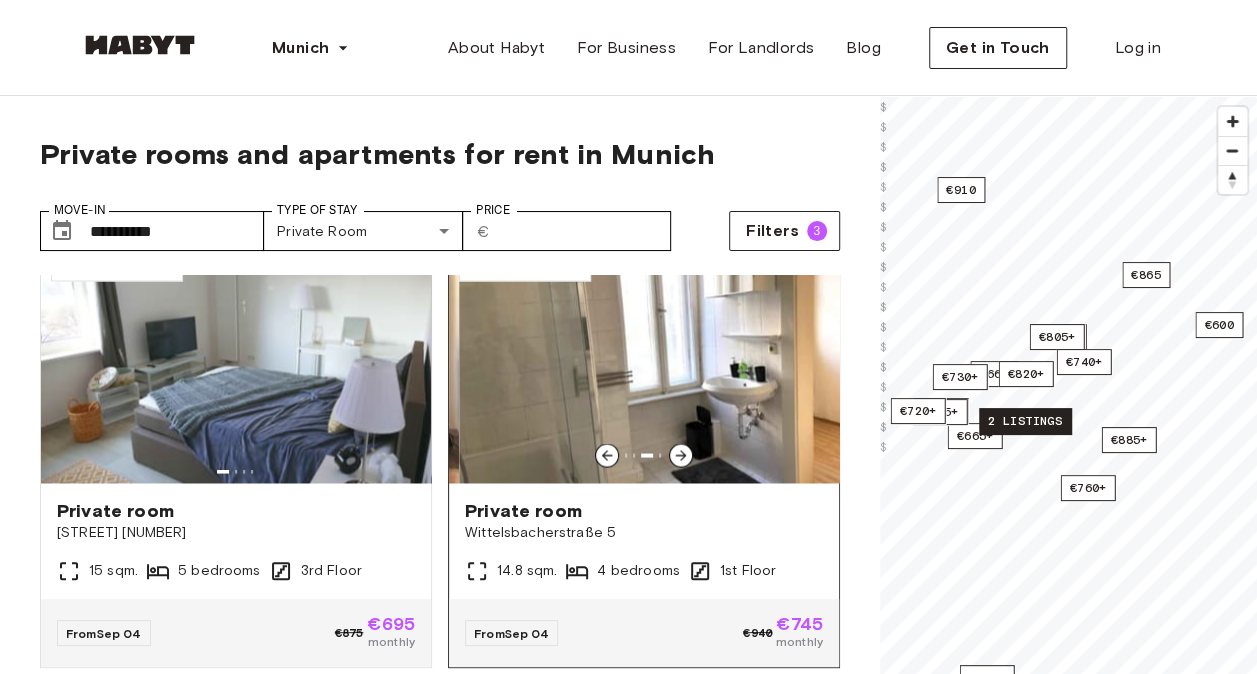 click 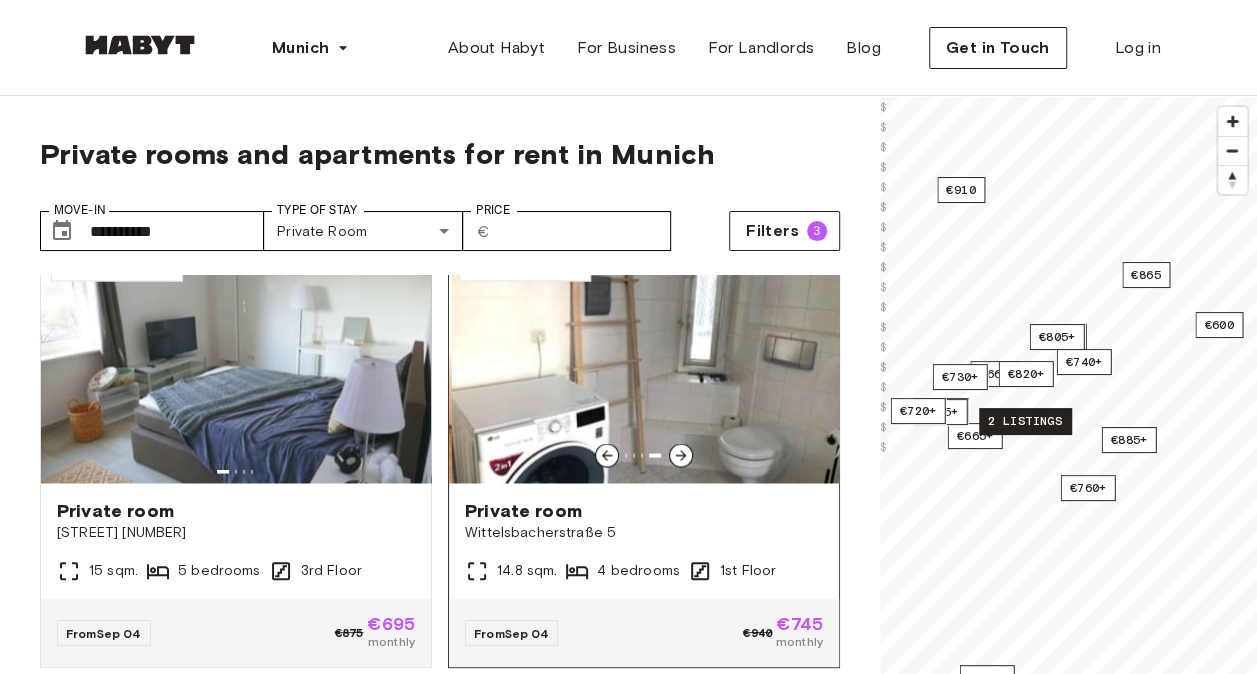 click 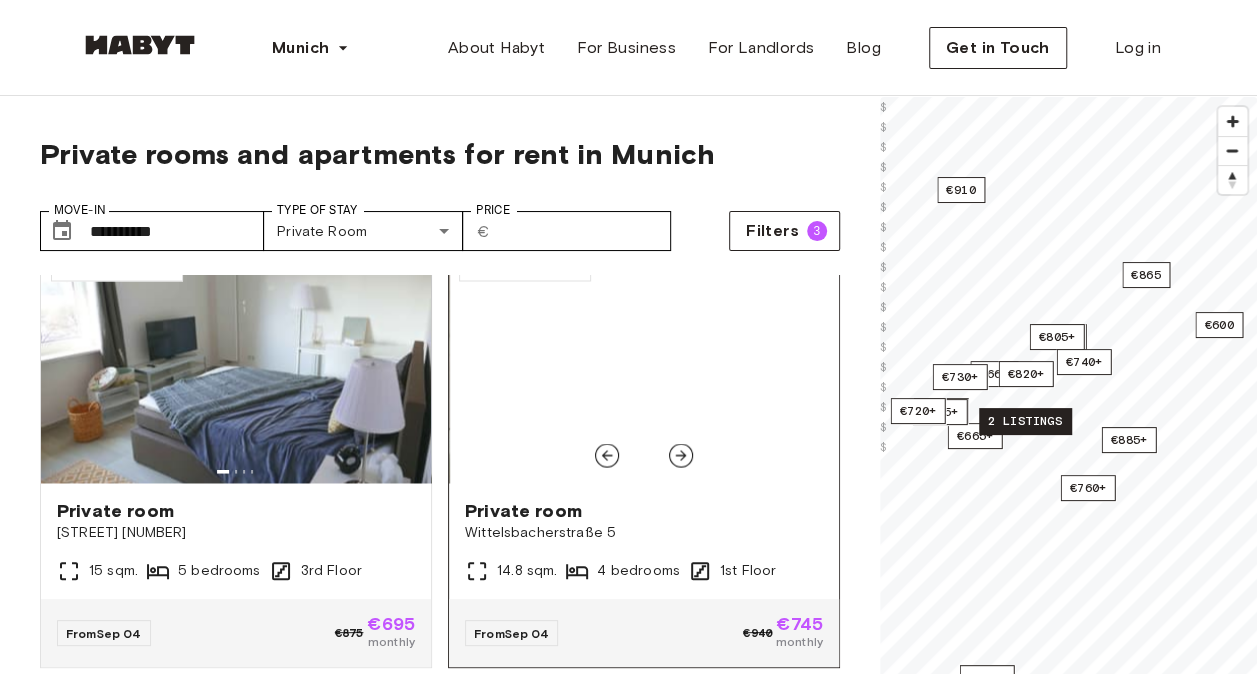click 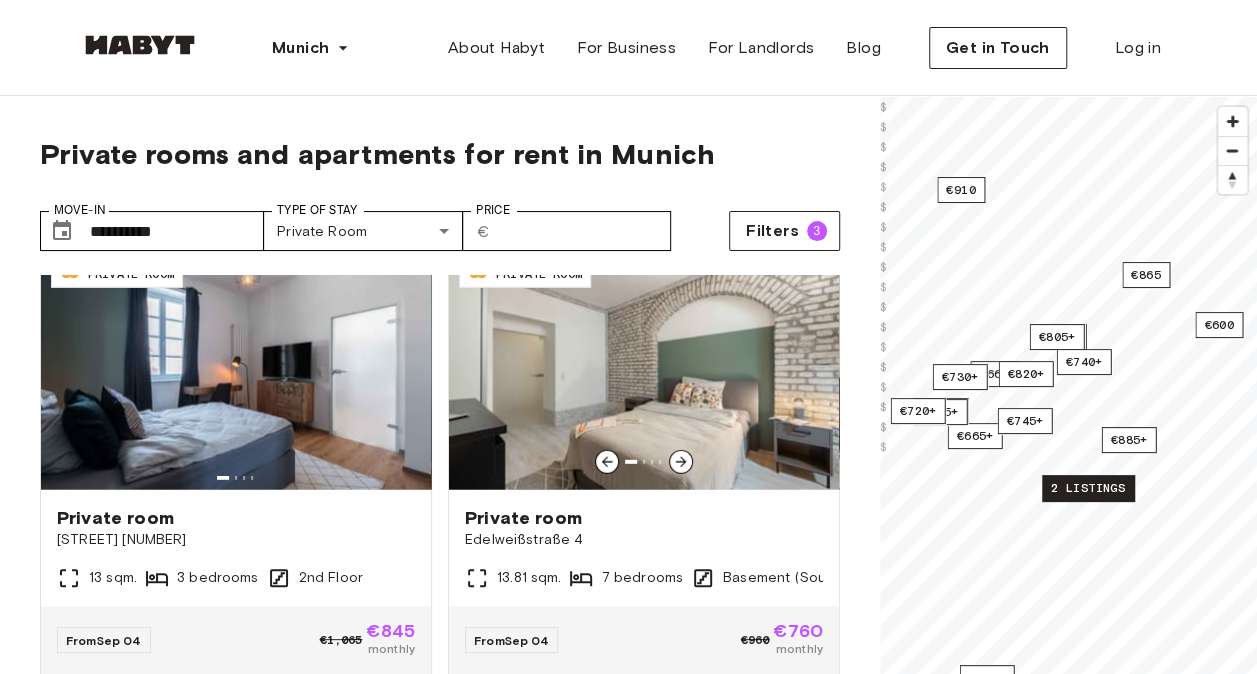 scroll, scrollTop: 2727, scrollLeft: 0, axis: vertical 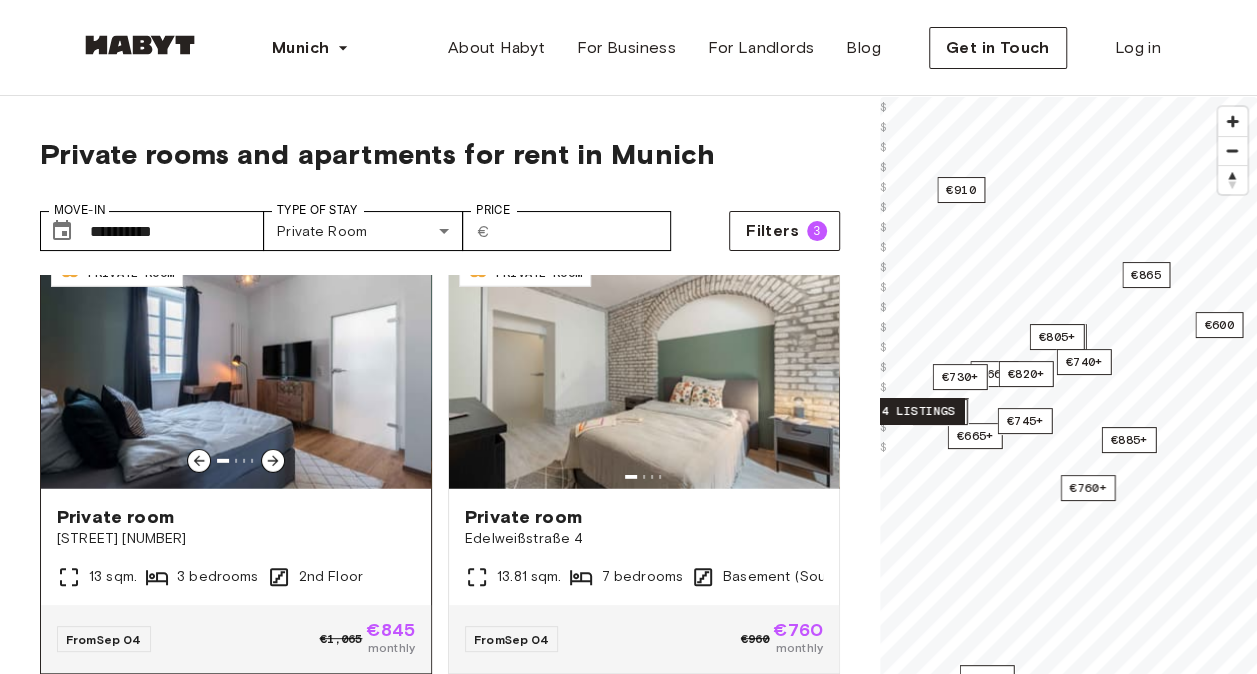 click 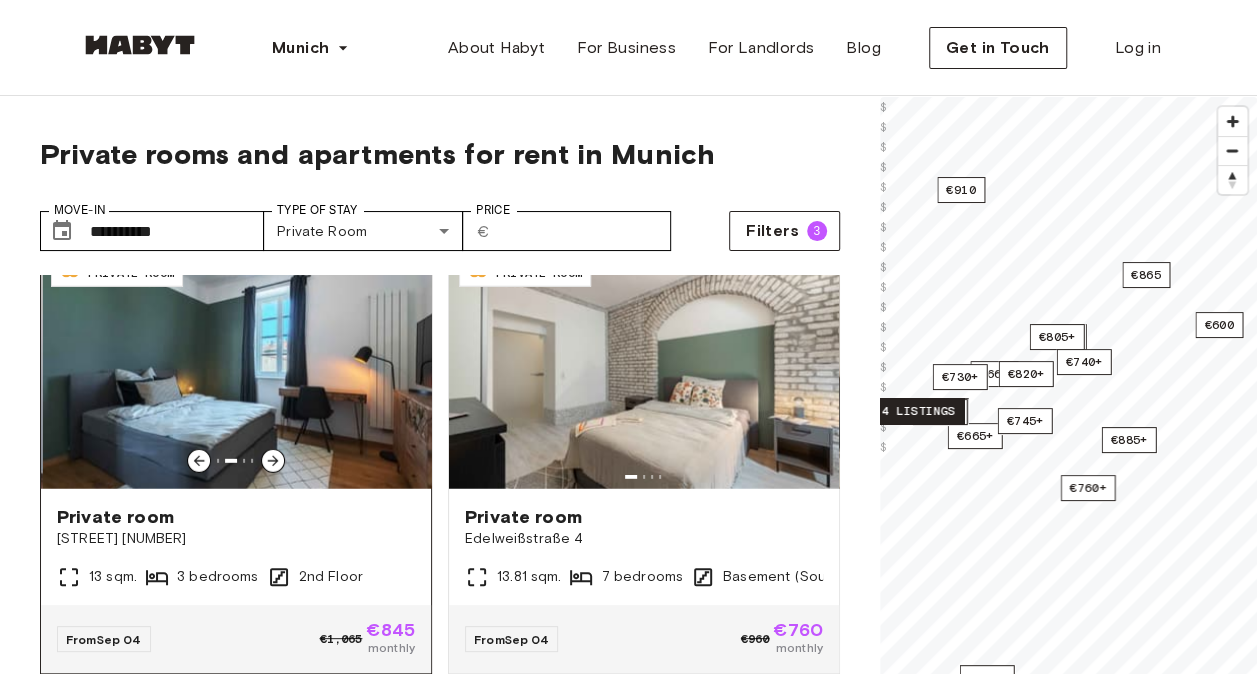 click 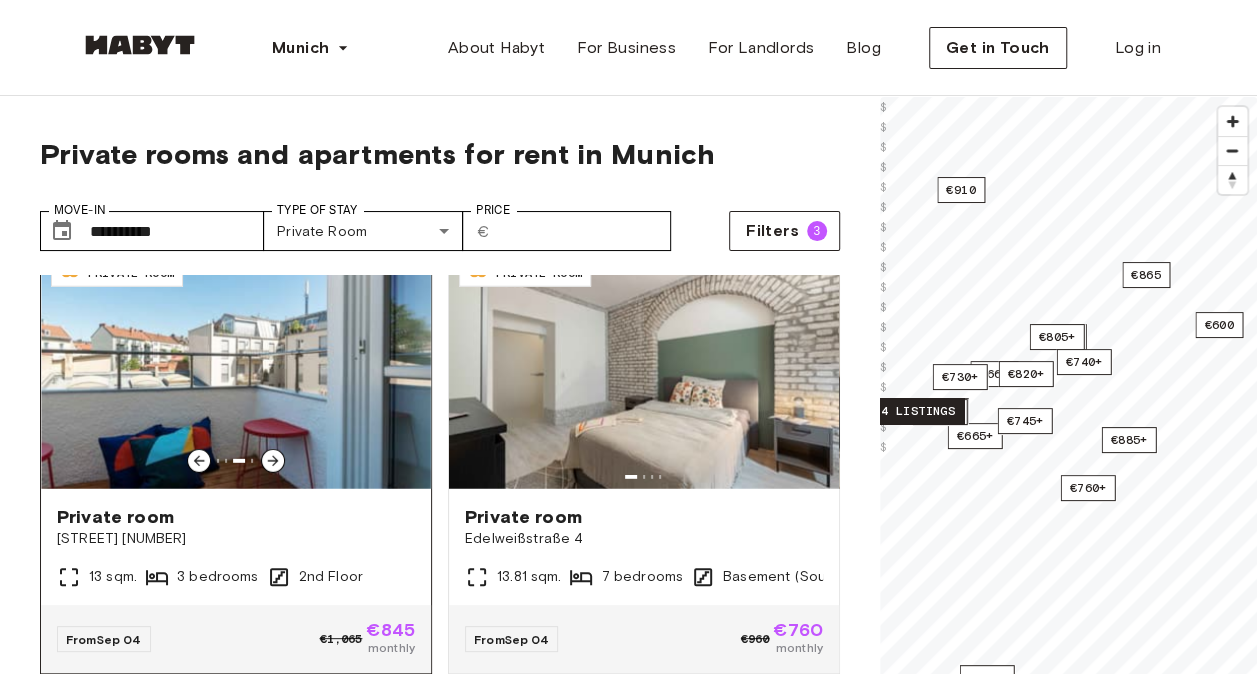 click 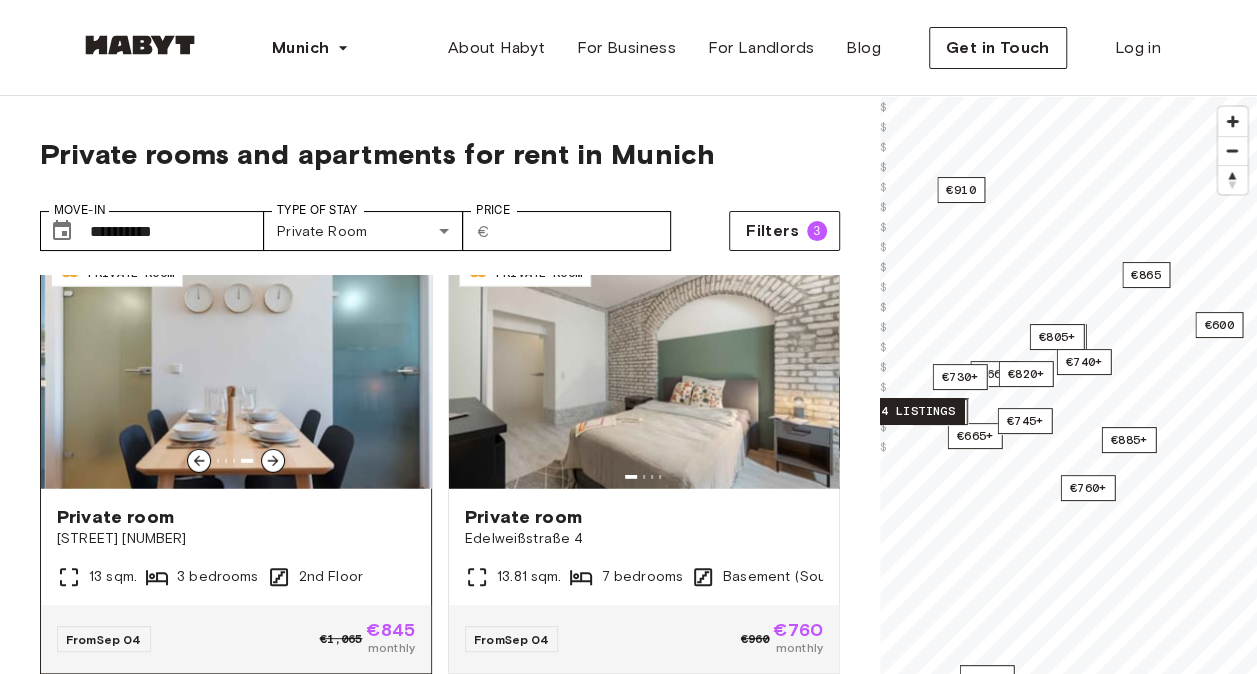 click 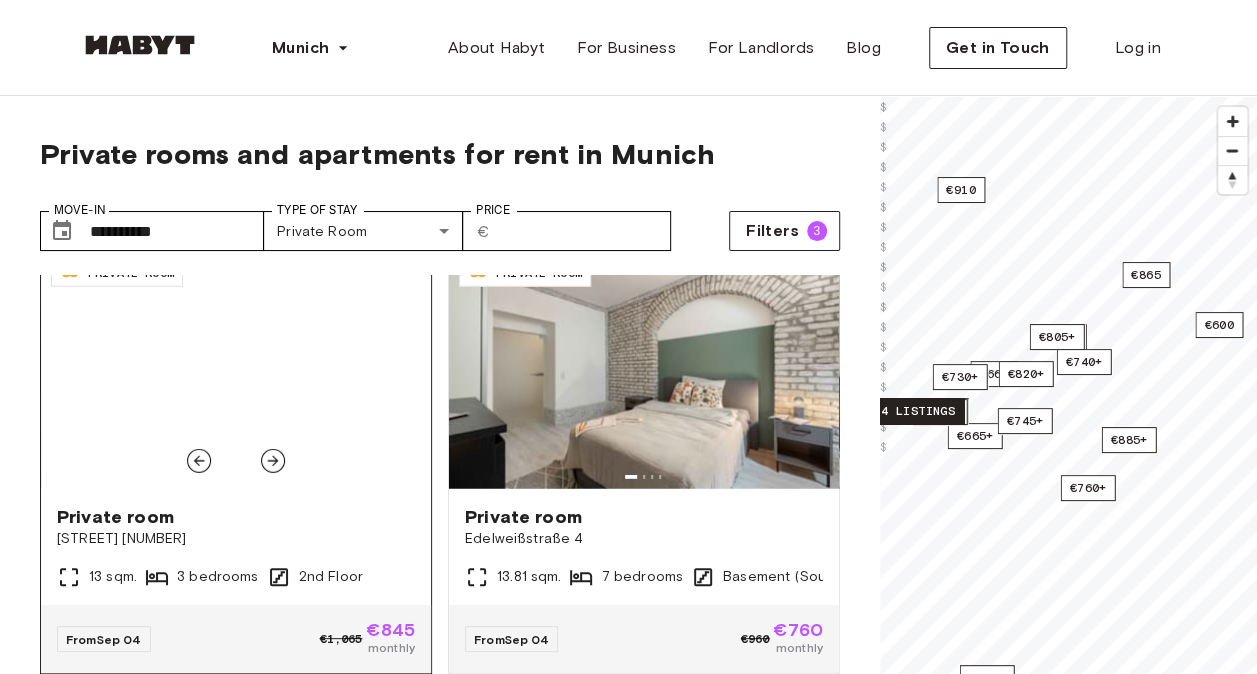 click 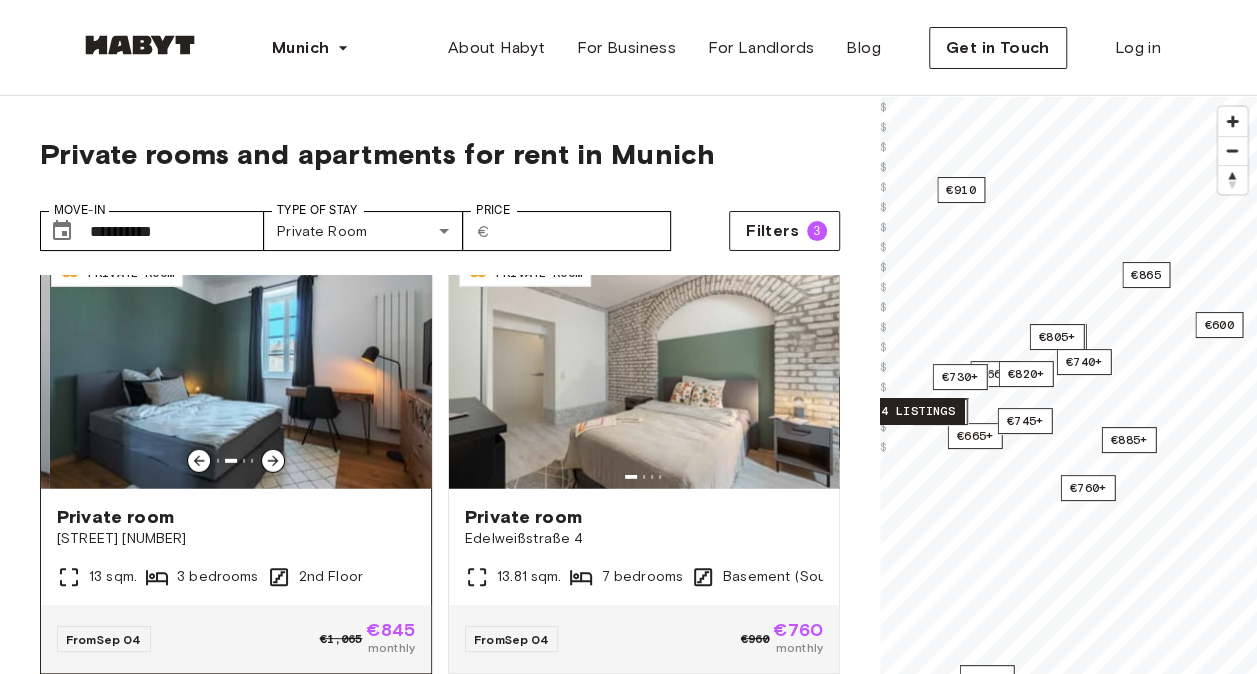 click 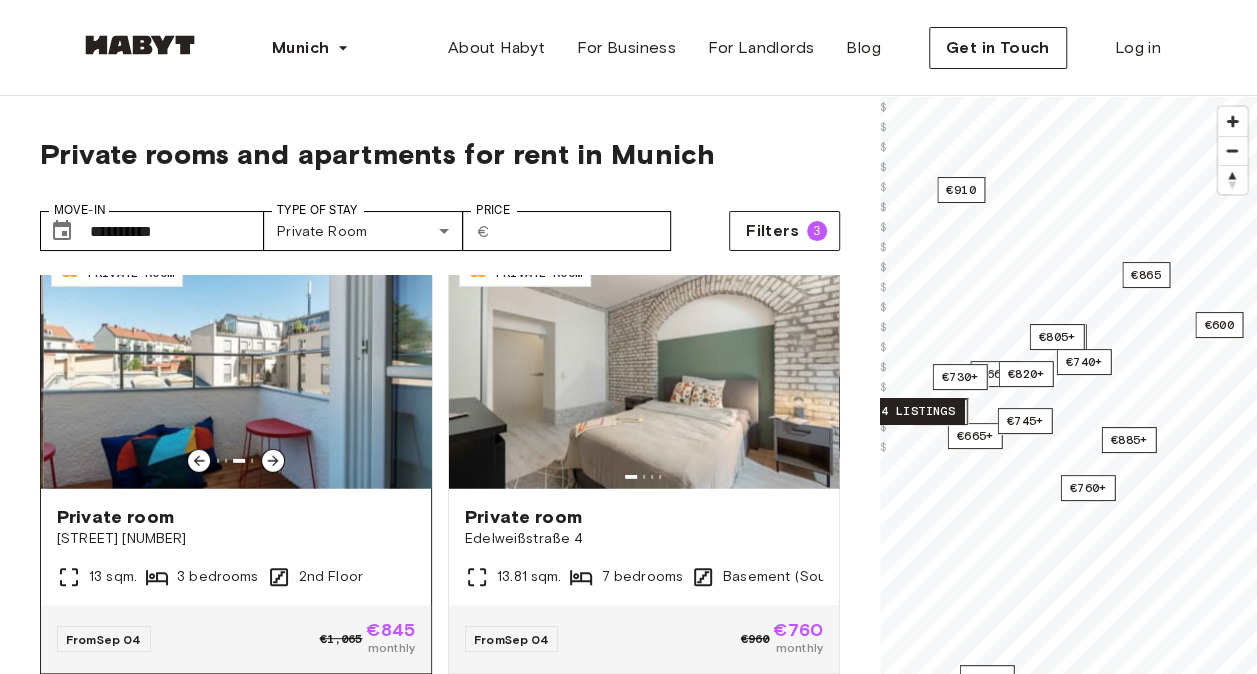 click 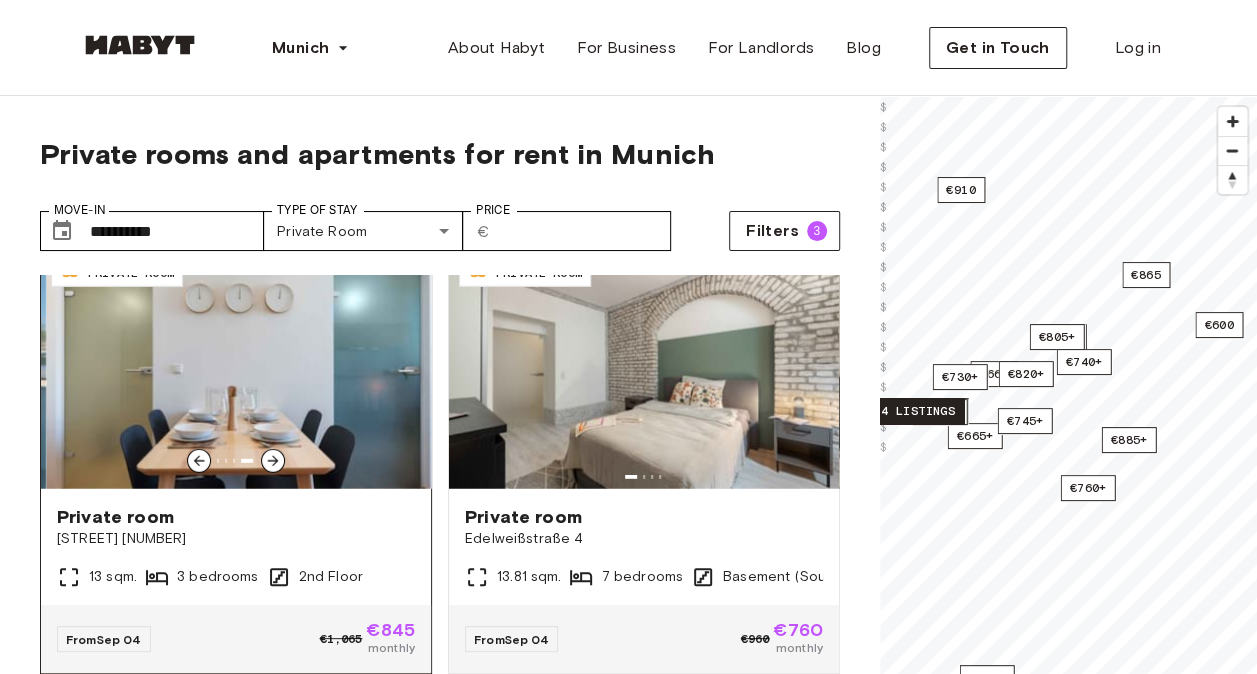 click 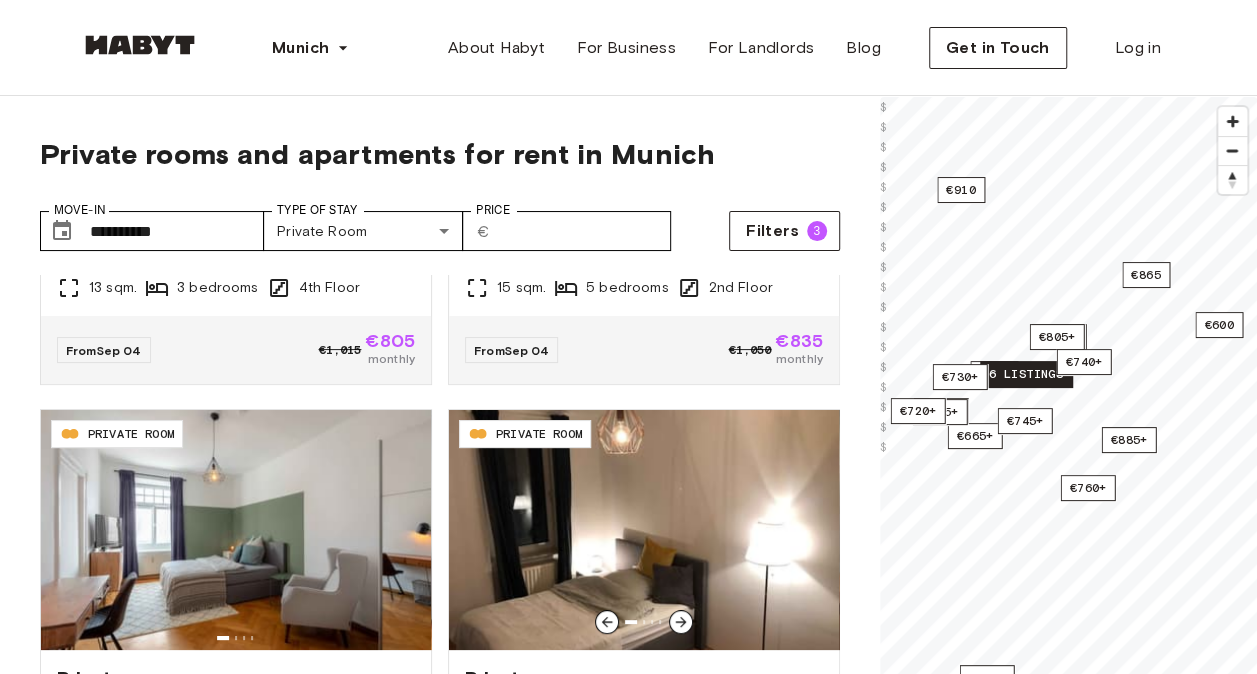 scroll, scrollTop: 3924, scrollLeft: 0, axis: vertical 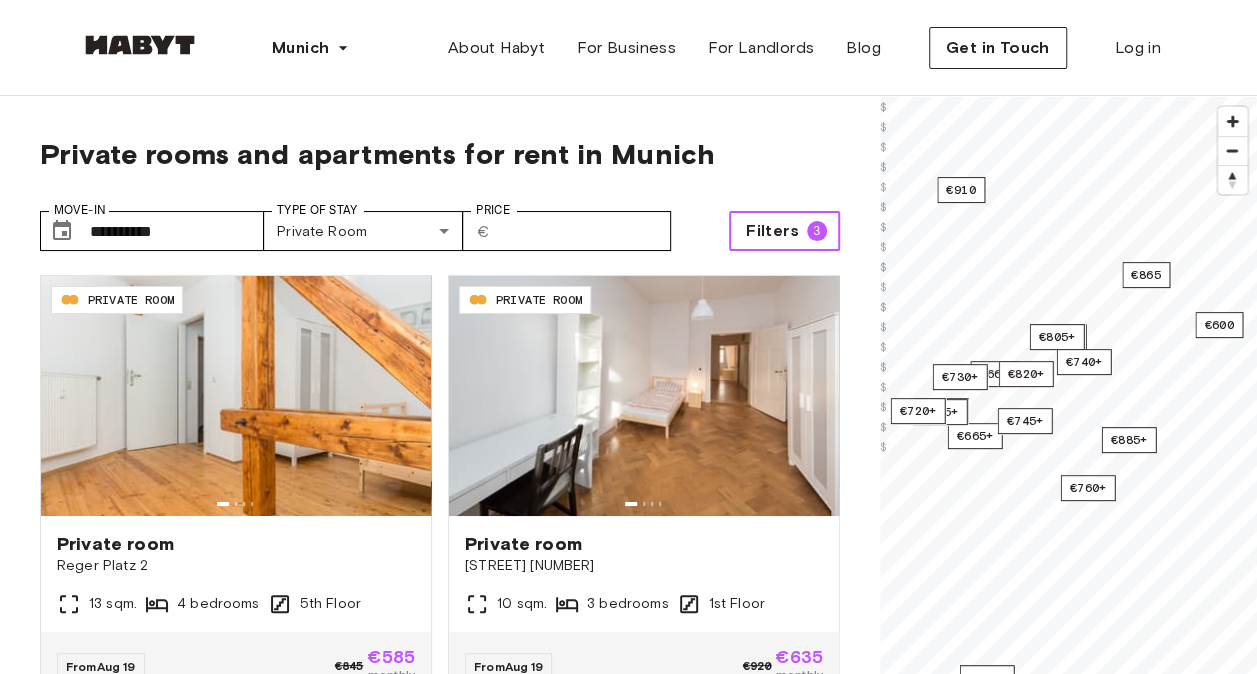 click on "Filters 3" at bounding box center [784, 231] 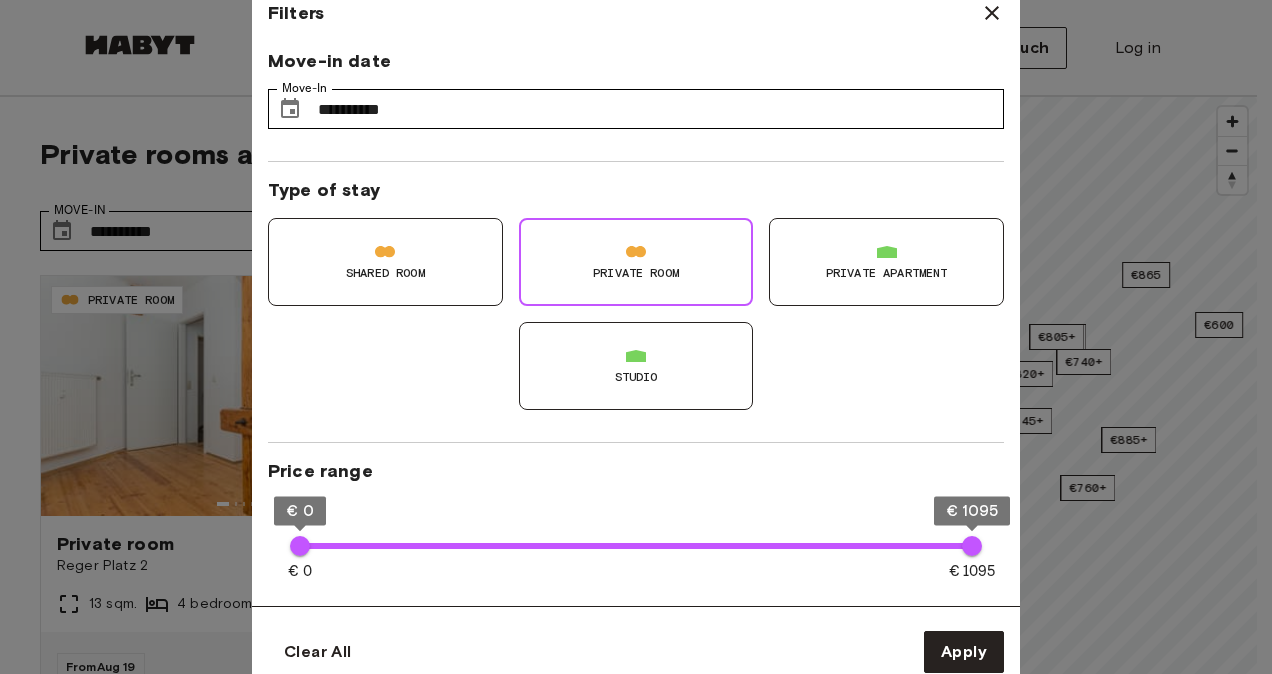 click on "Studio" at bounding box center (636, 377) 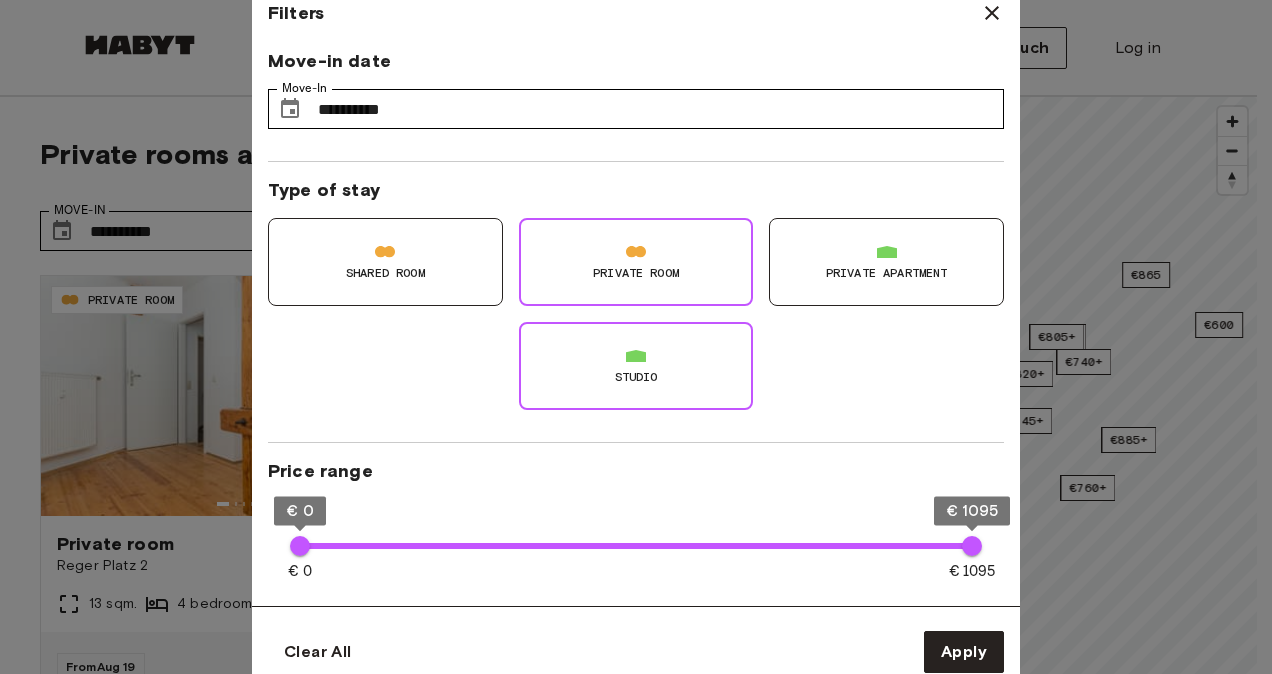 click on "Private Room" at bounding box center [636, 262] 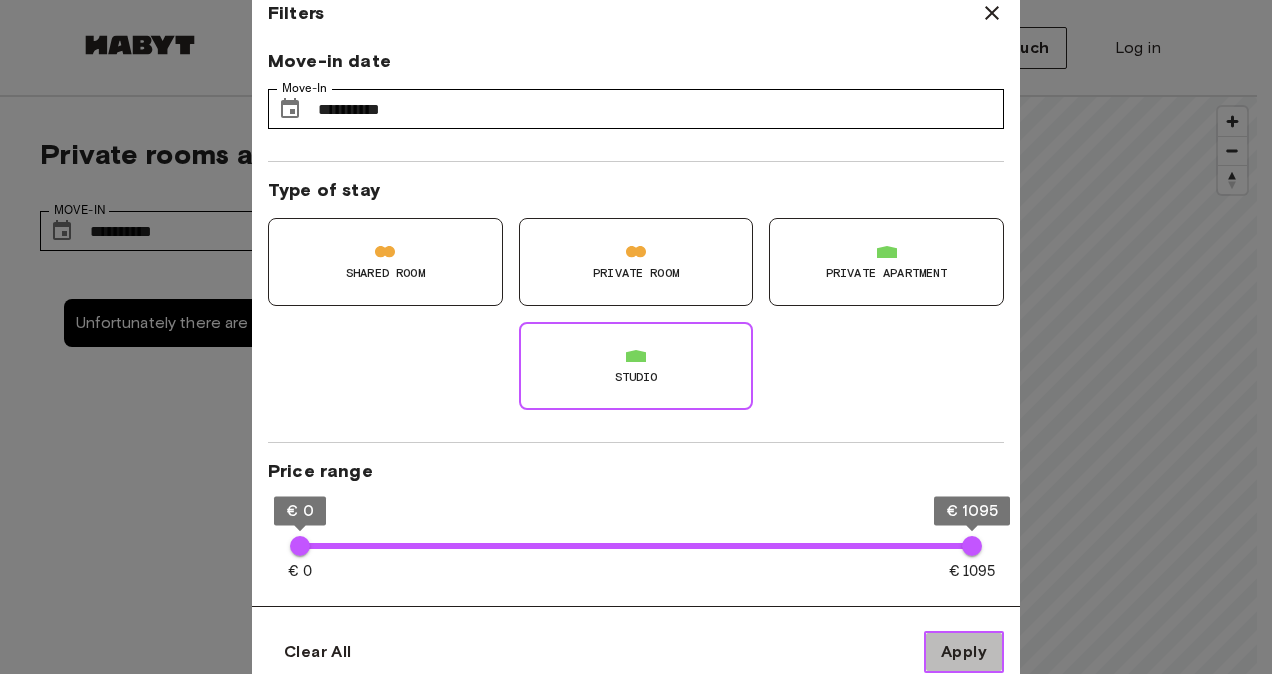click on "Apply" at bounding box center [964, 652] 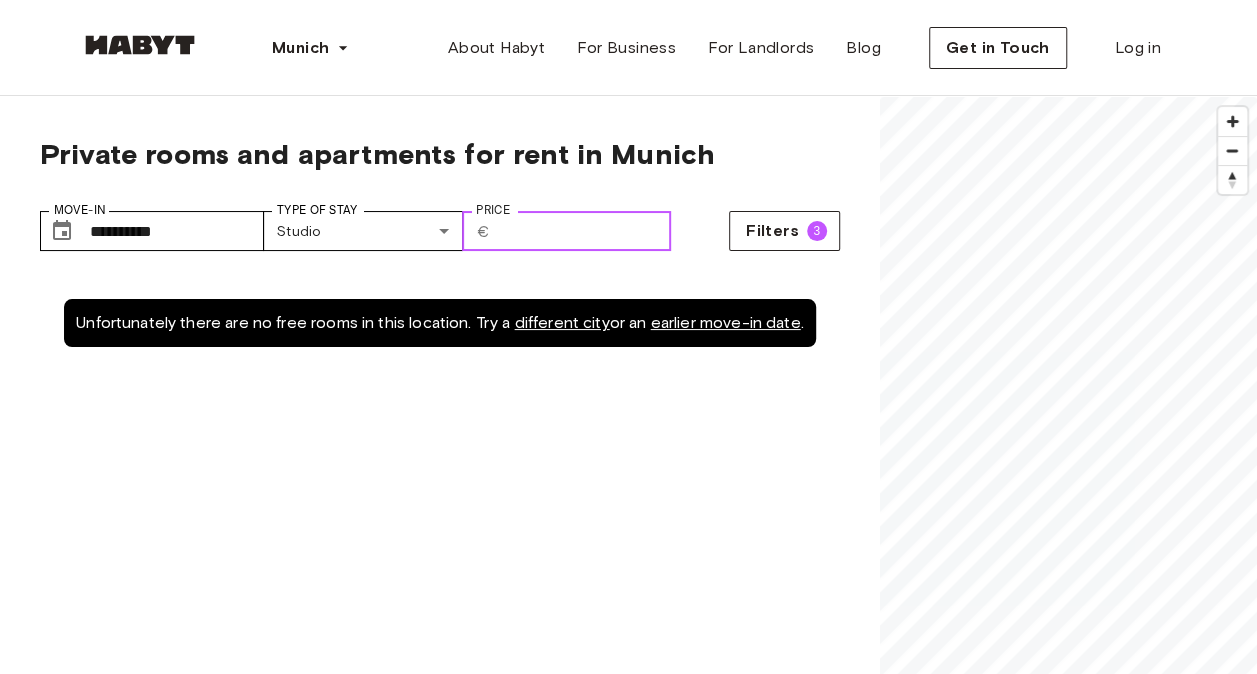 click on "Price" at bounding box center [584, 231] 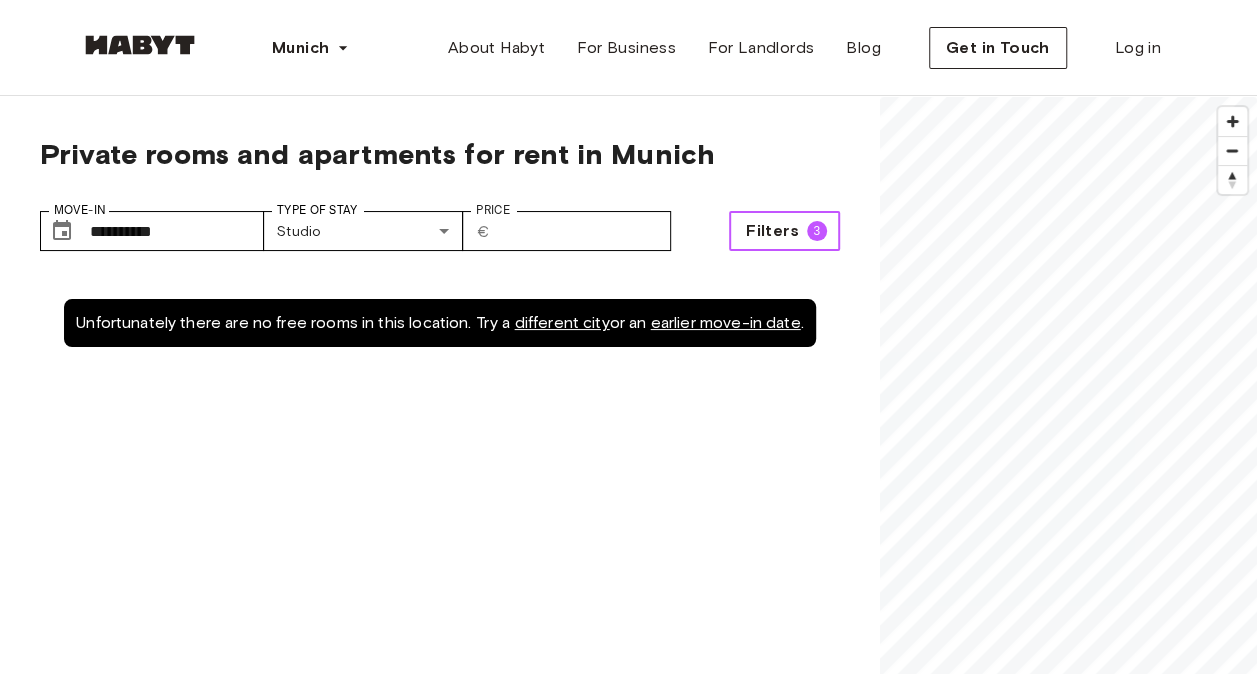 click on "Filters" at bounding box center [772, 231] 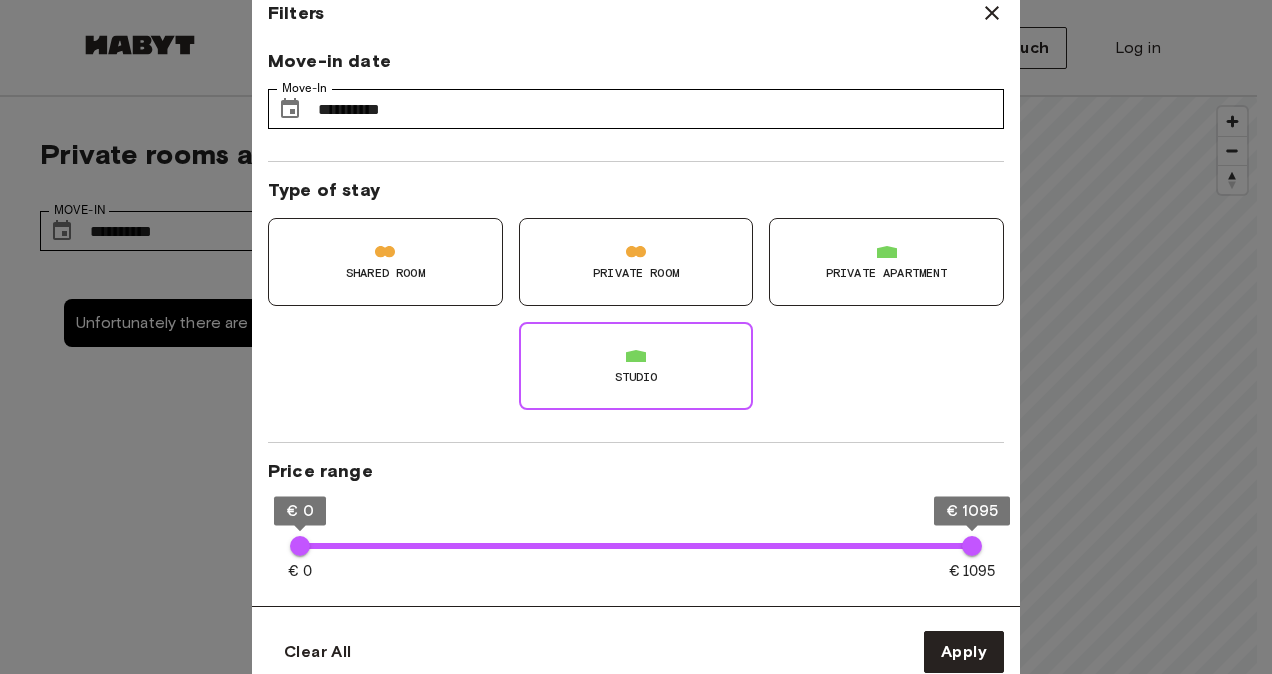 click on "Private apartment" at bounding box center [887, 273] 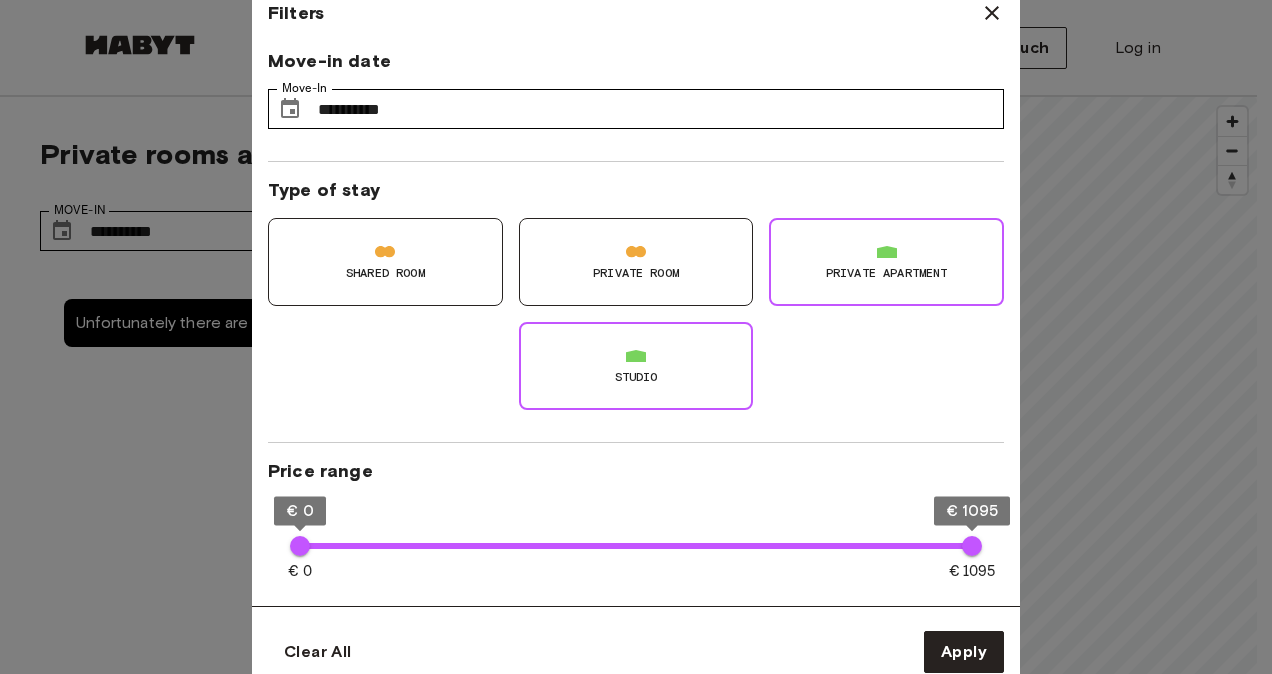 click on "Private apartment" at bounding box center (886, 262) 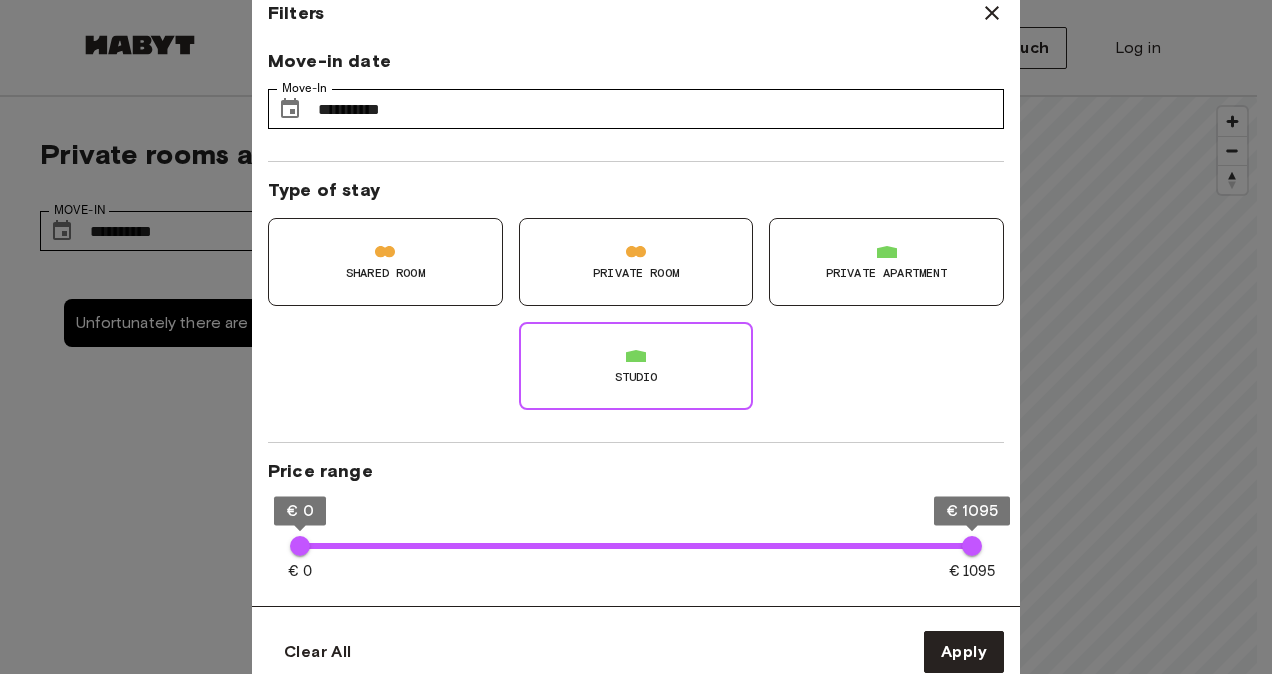 click on "Studio" at bounding box center [636, 366] 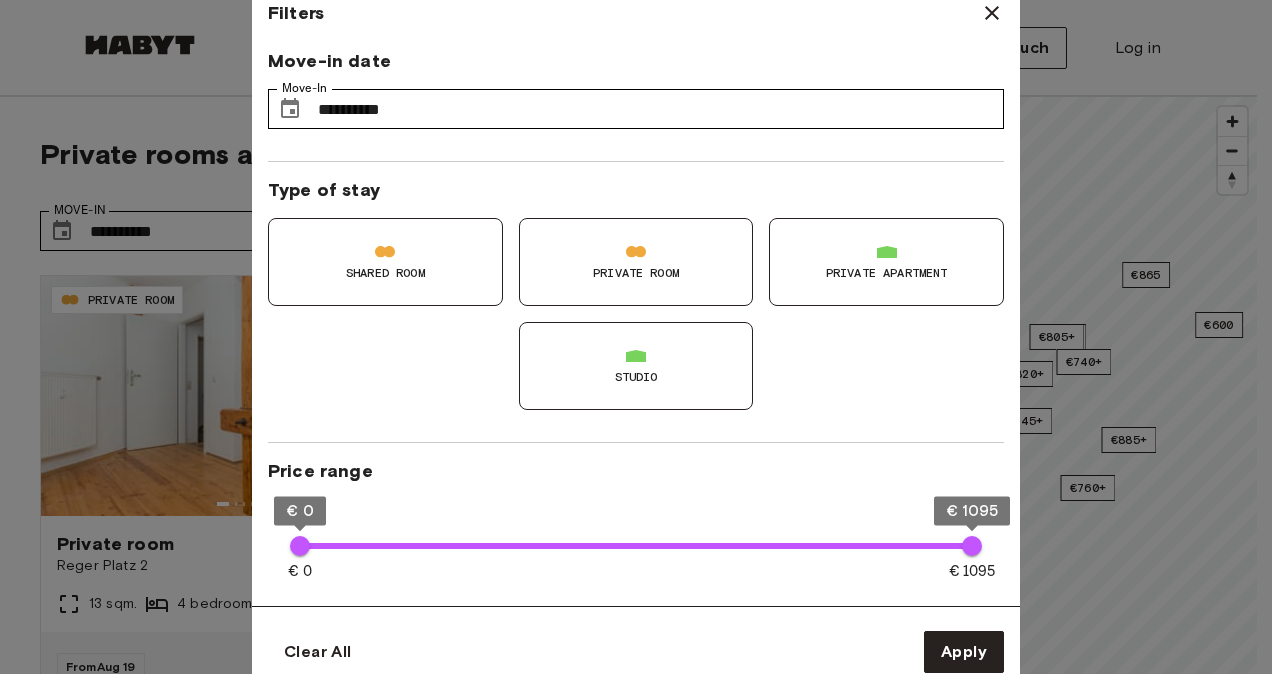 click on "Private apartment" at bounding box center (887, 273) 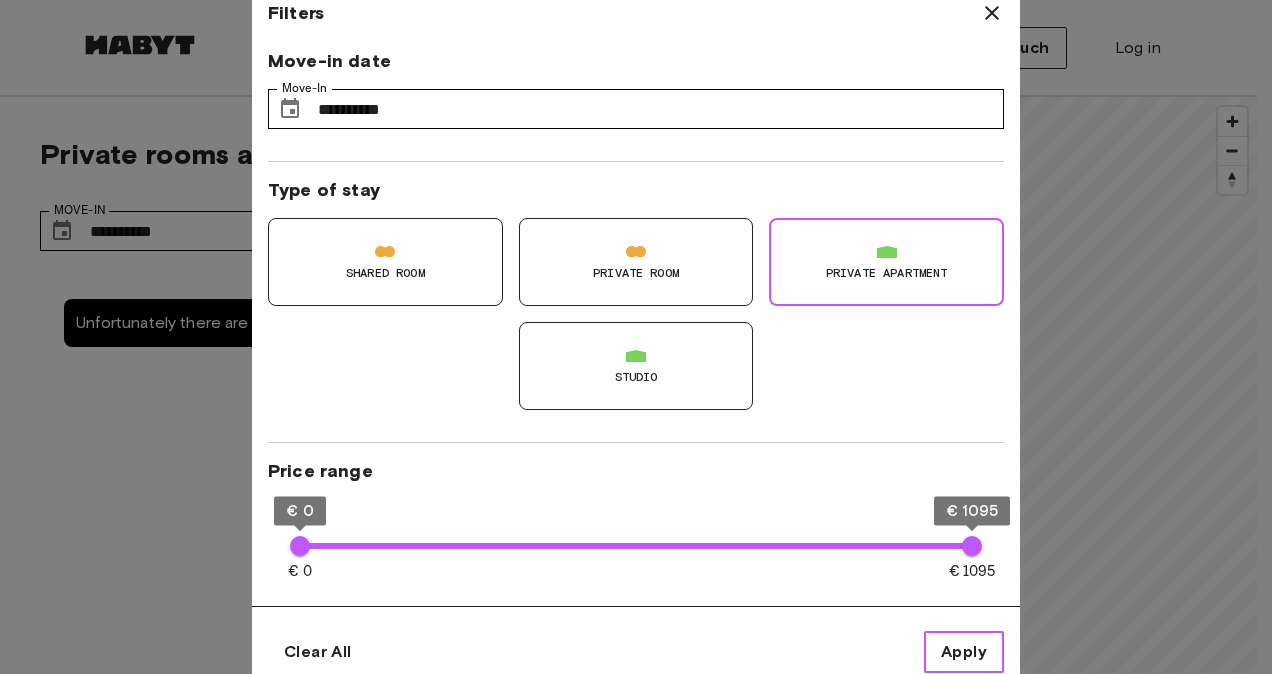 click on "Apply" at bounding box center (964, 652) 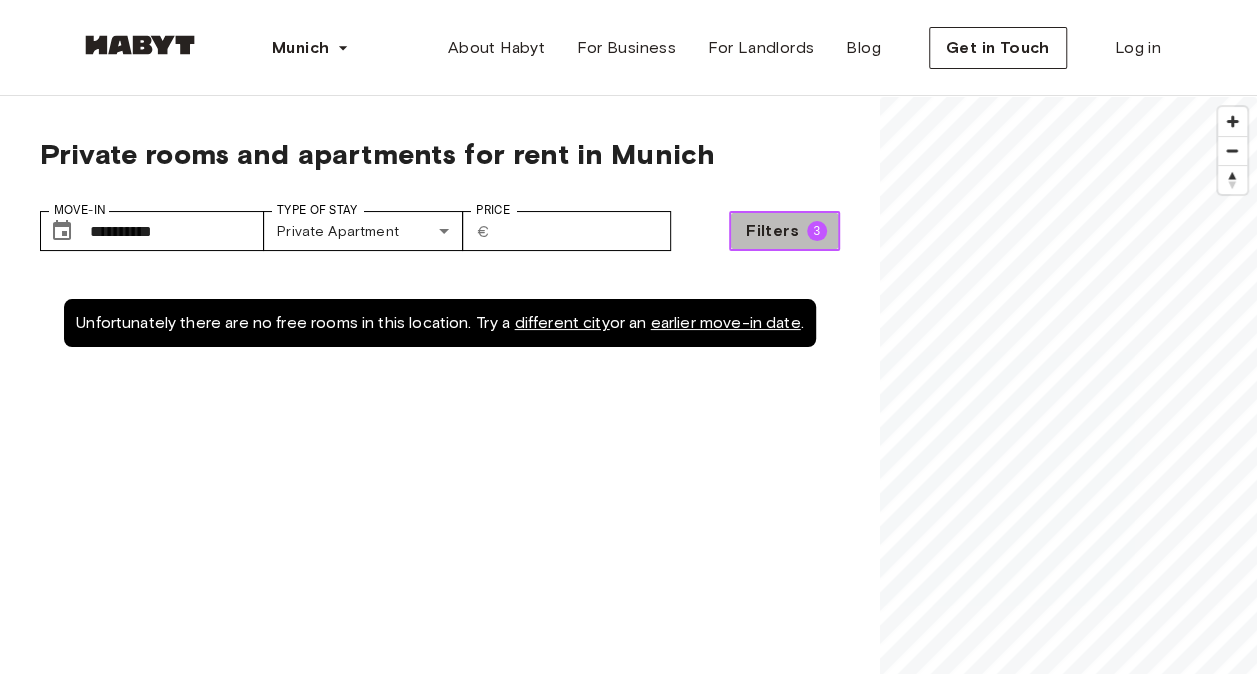 click on "Filters 3" at bounding box center (784, 231) 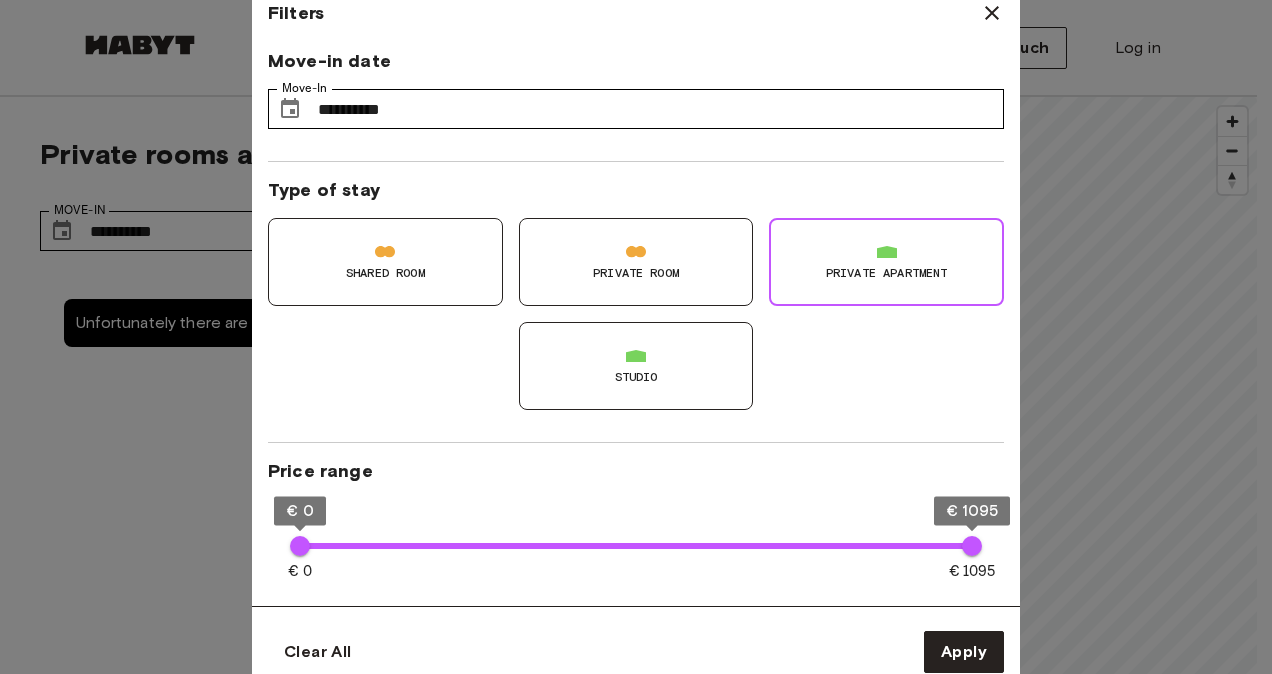click on "Private Room" at bounding box center (636, 273) 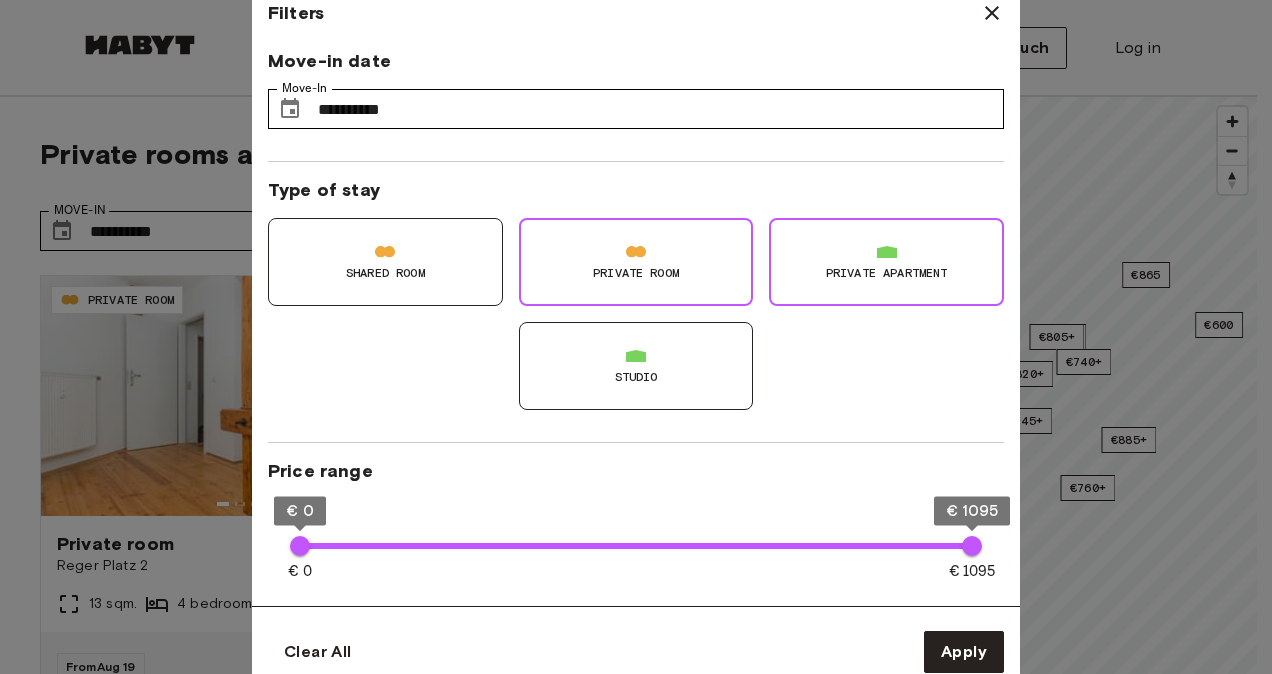 click on "Shared Room" at bounding box center [385, 262] 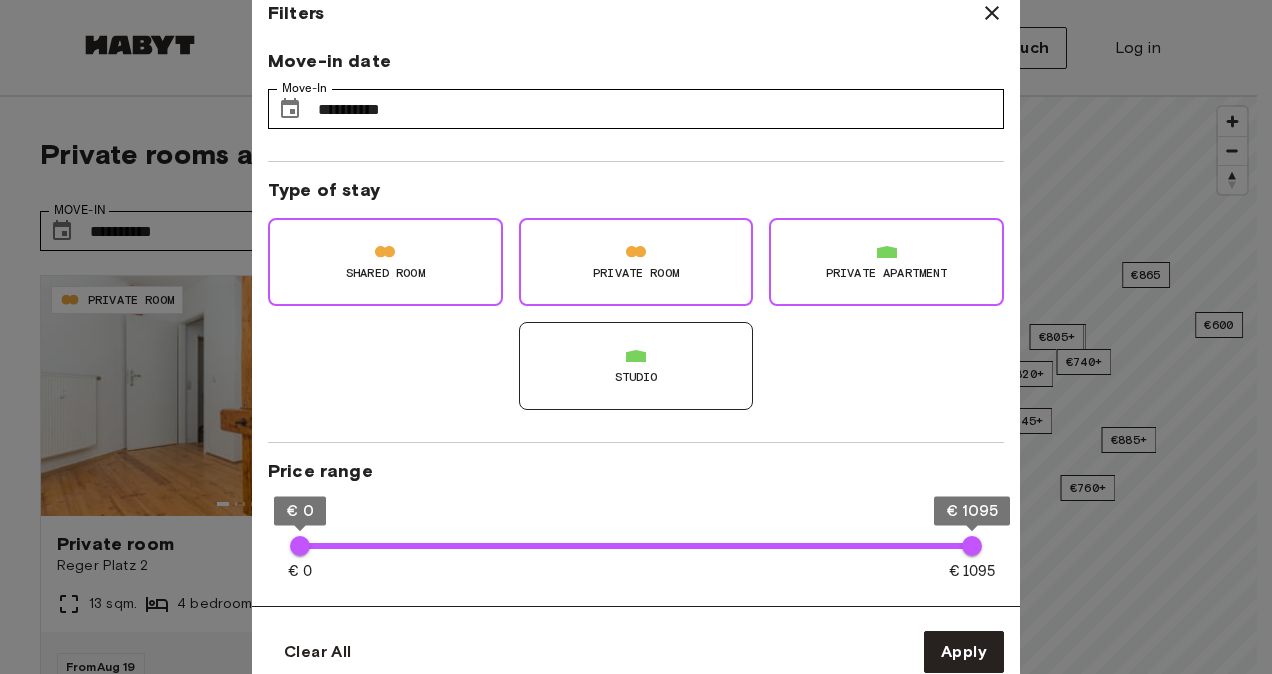 click on "Private apartment" at bounding box center (886, 262) 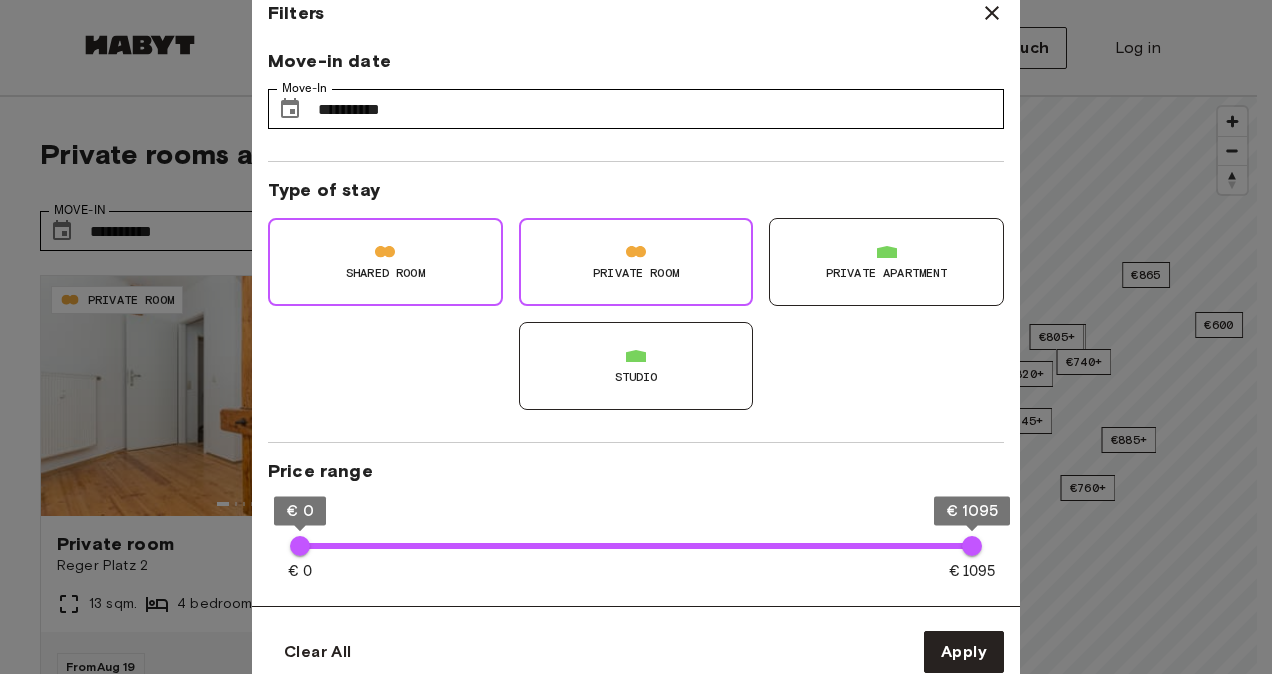 click on "Private Room" at bounding box center [636, 262] 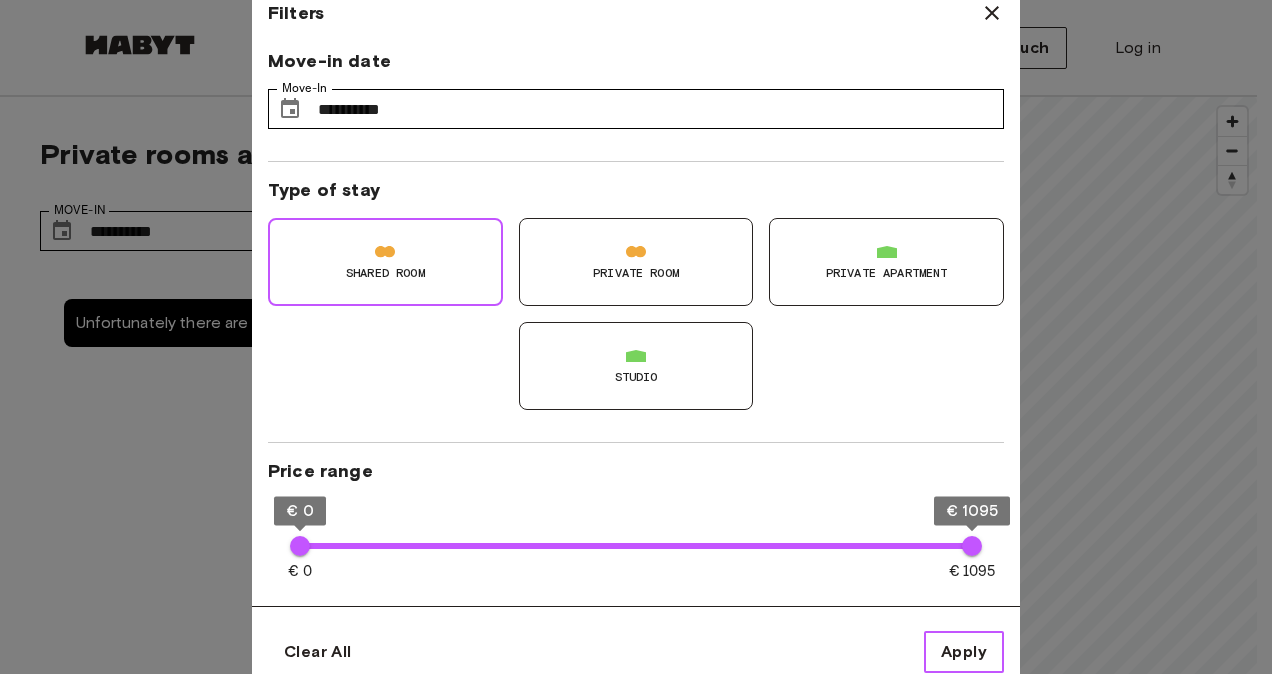 click on "Apply" at bounding box center [964, 652] 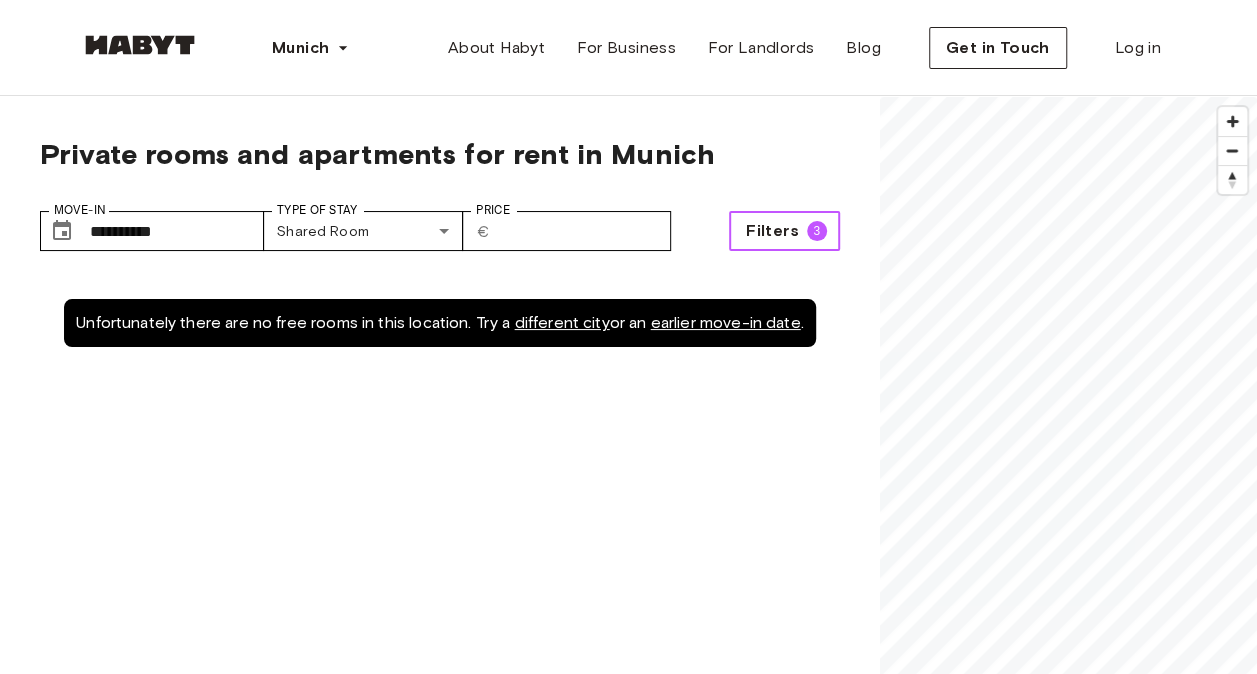 click on "Filters" at bounding box center (772, 231) 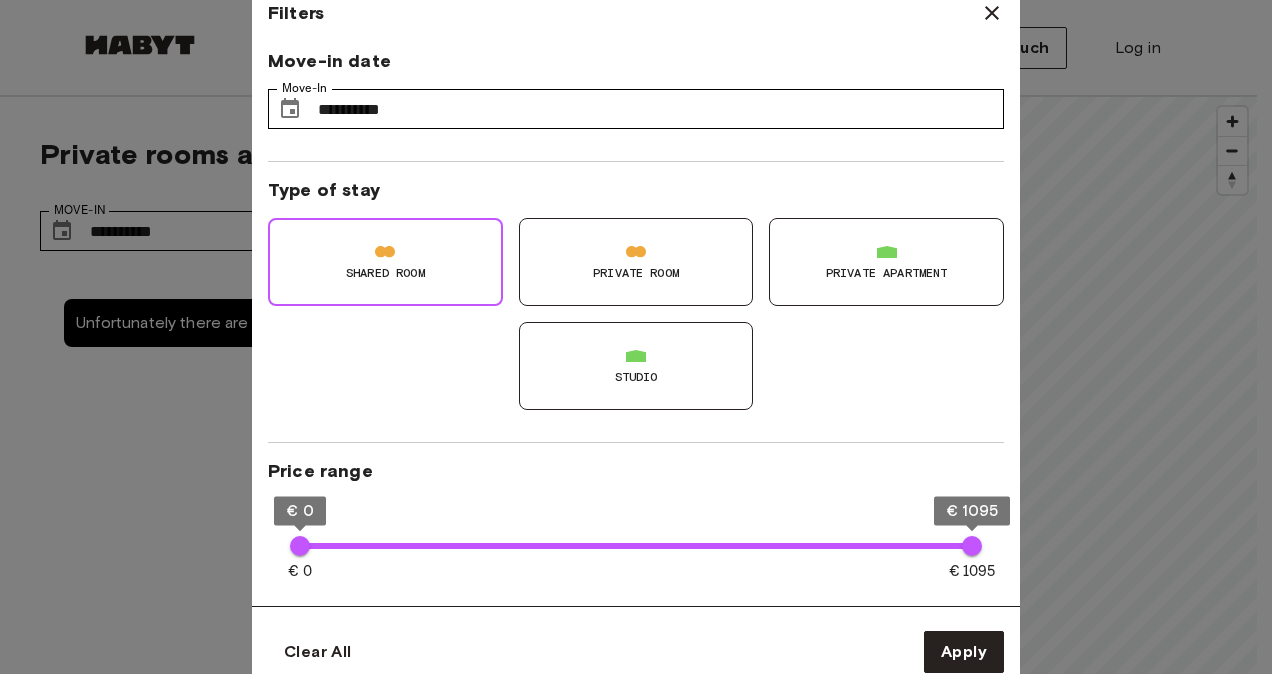 click on "Shared Room" at bounding box center [385, 262] 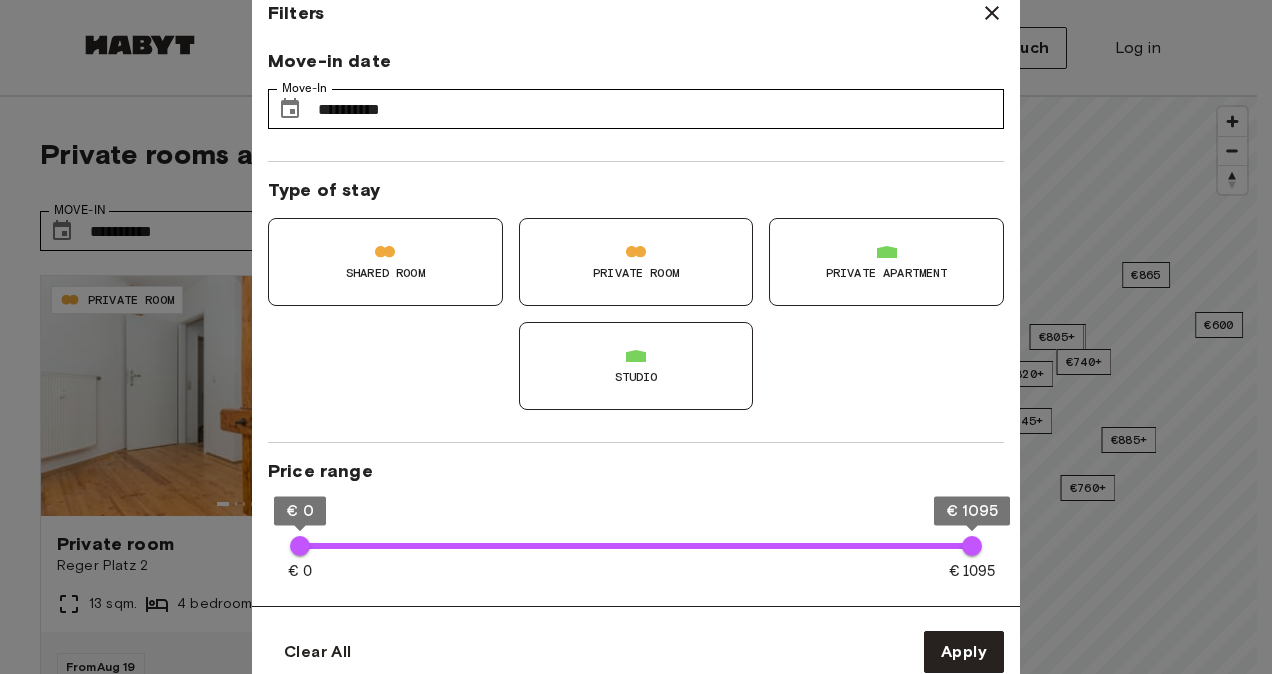 click on "Private Room" at bounding box center [636, 273] 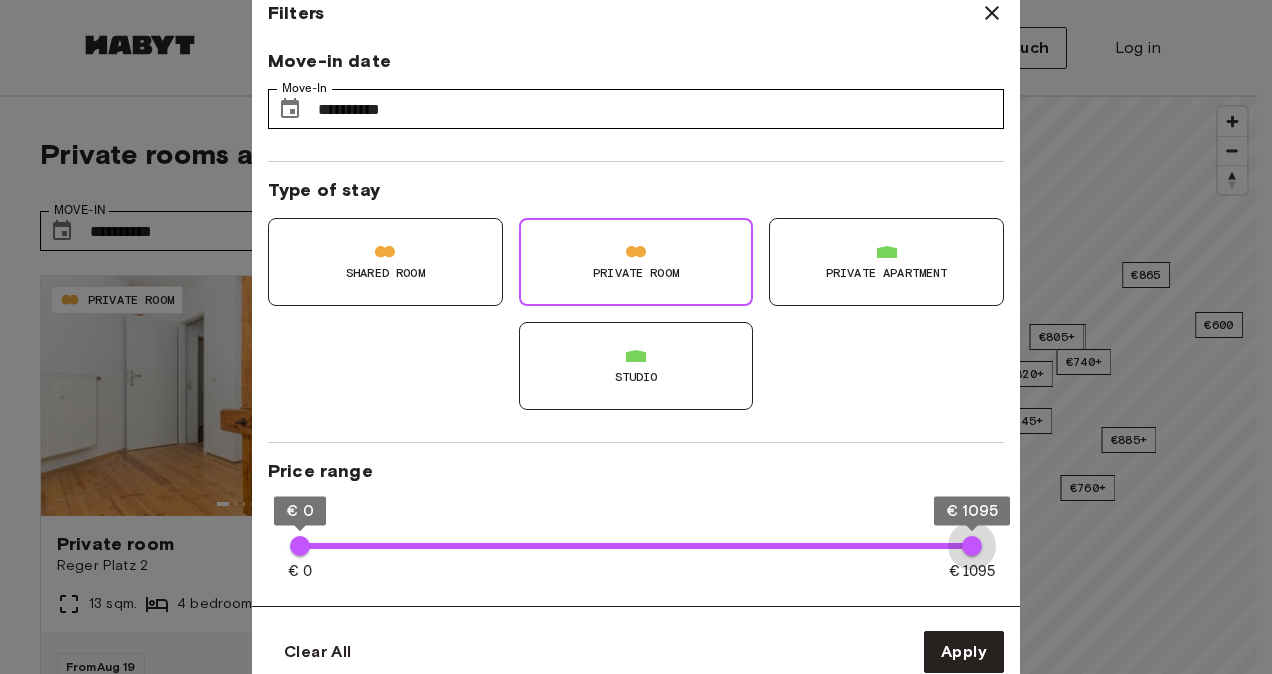 type on "***" 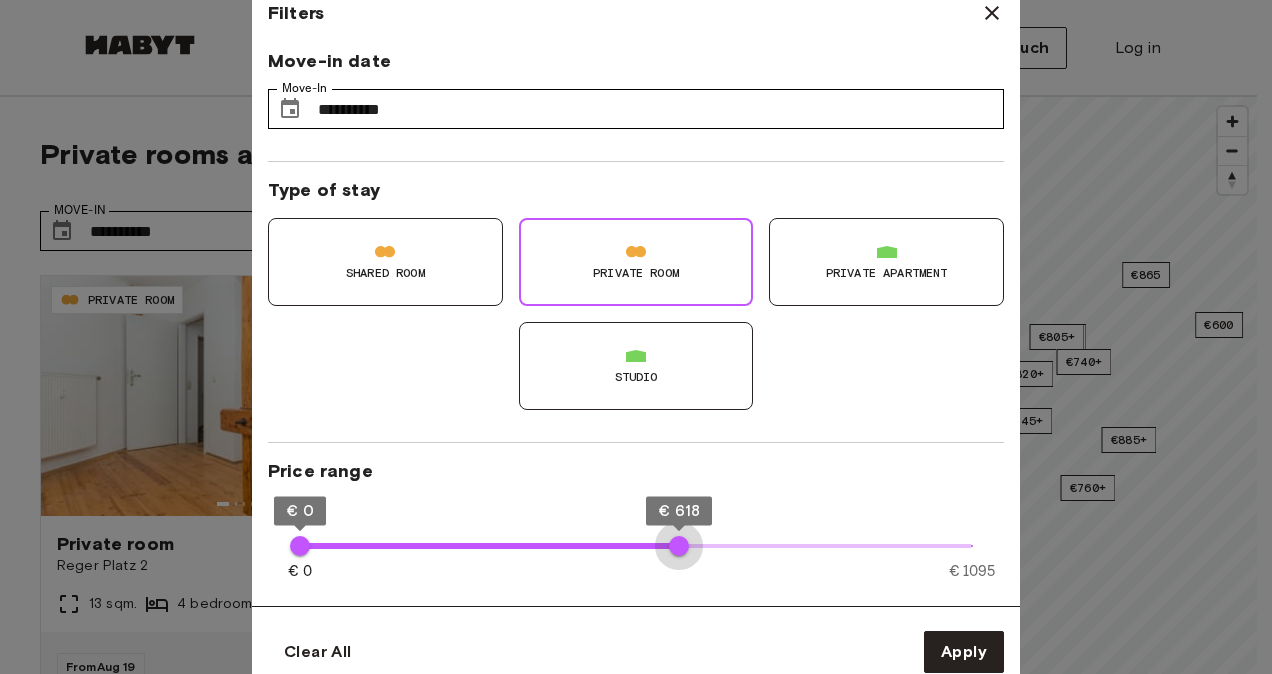 drag, startPoint x: 972, startPoint y: 540, endPoint x: 679, endPoint y: 524, distance: 293.43652 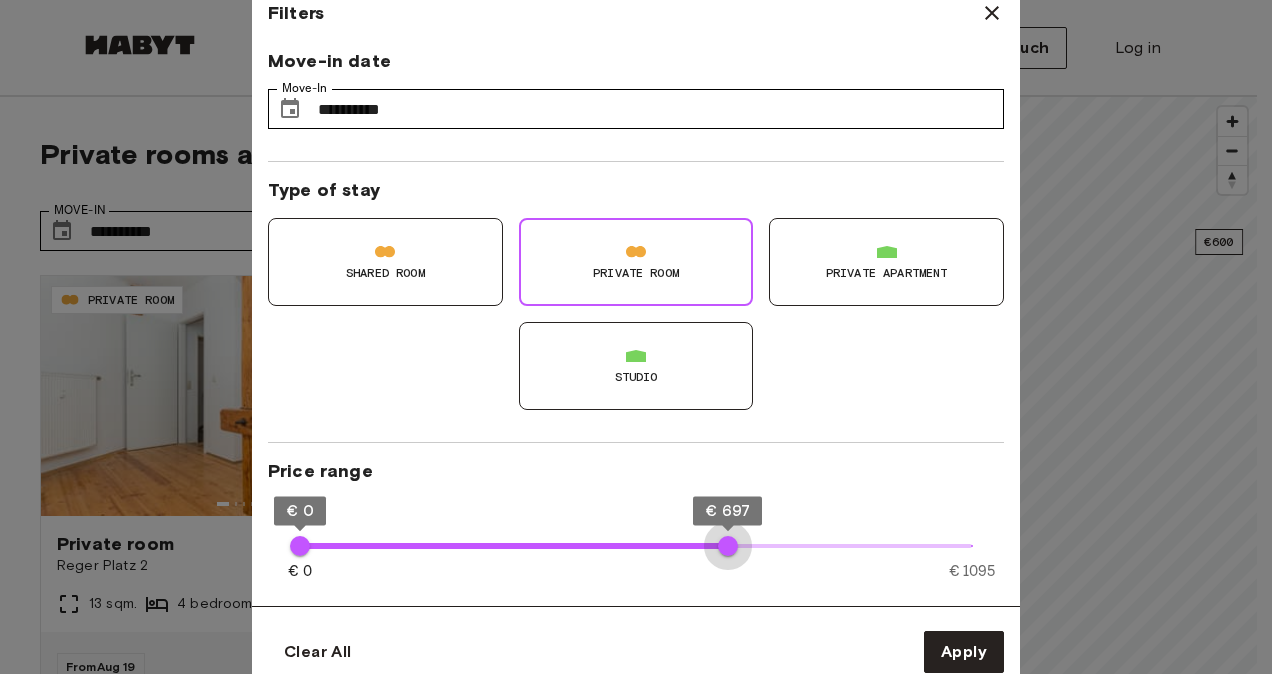 type on "***" 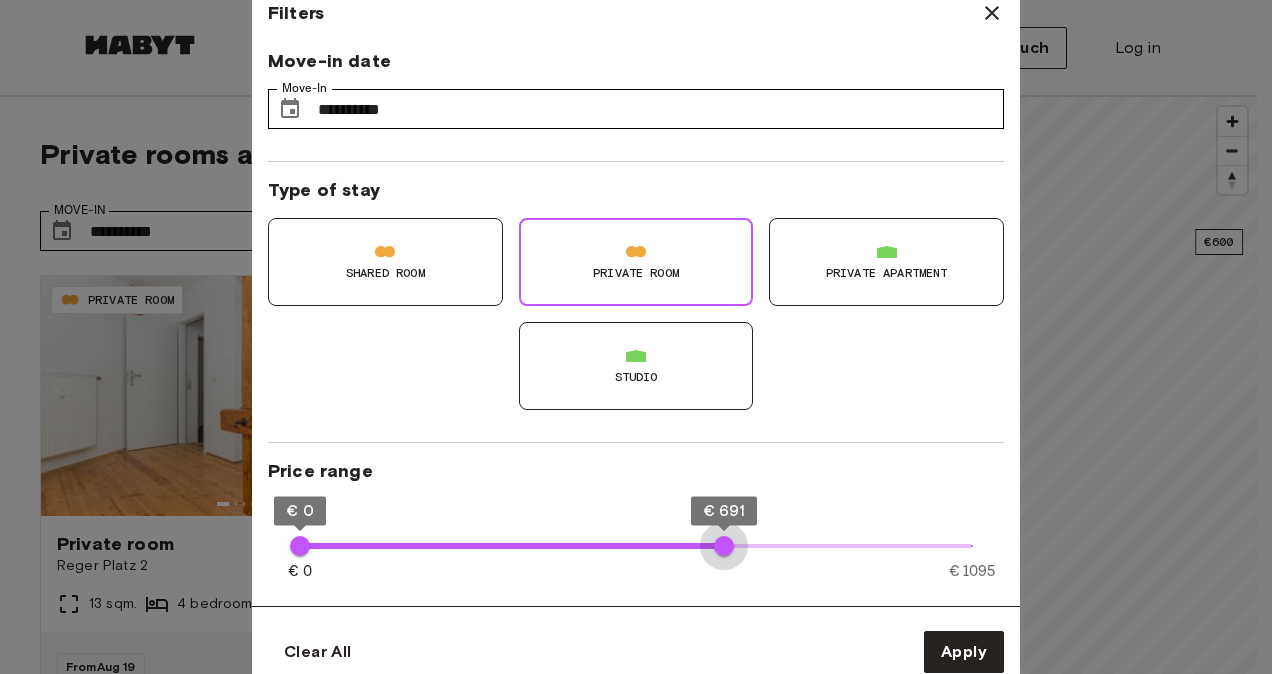 drag, startPoint x: 690, startPoint y: 536, endPoint x: 724, endPoint y: 549, distance: 36.40055 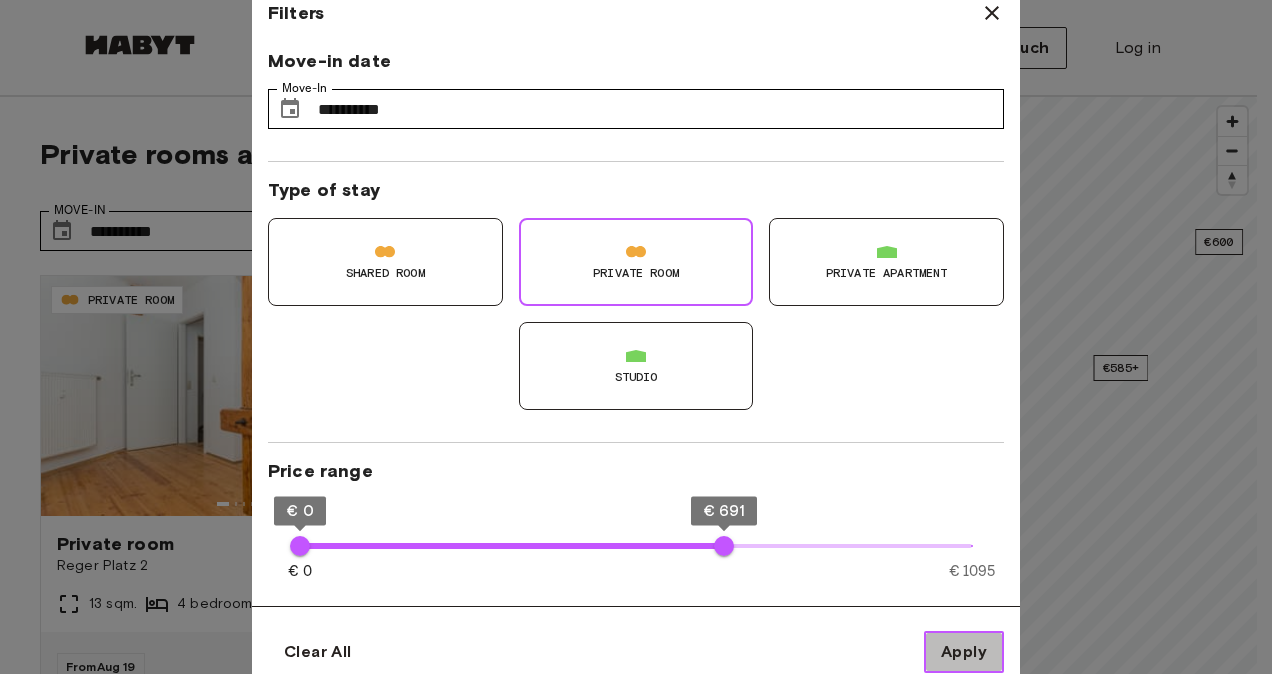 click on "Apply" at bounding box center (964, 652) 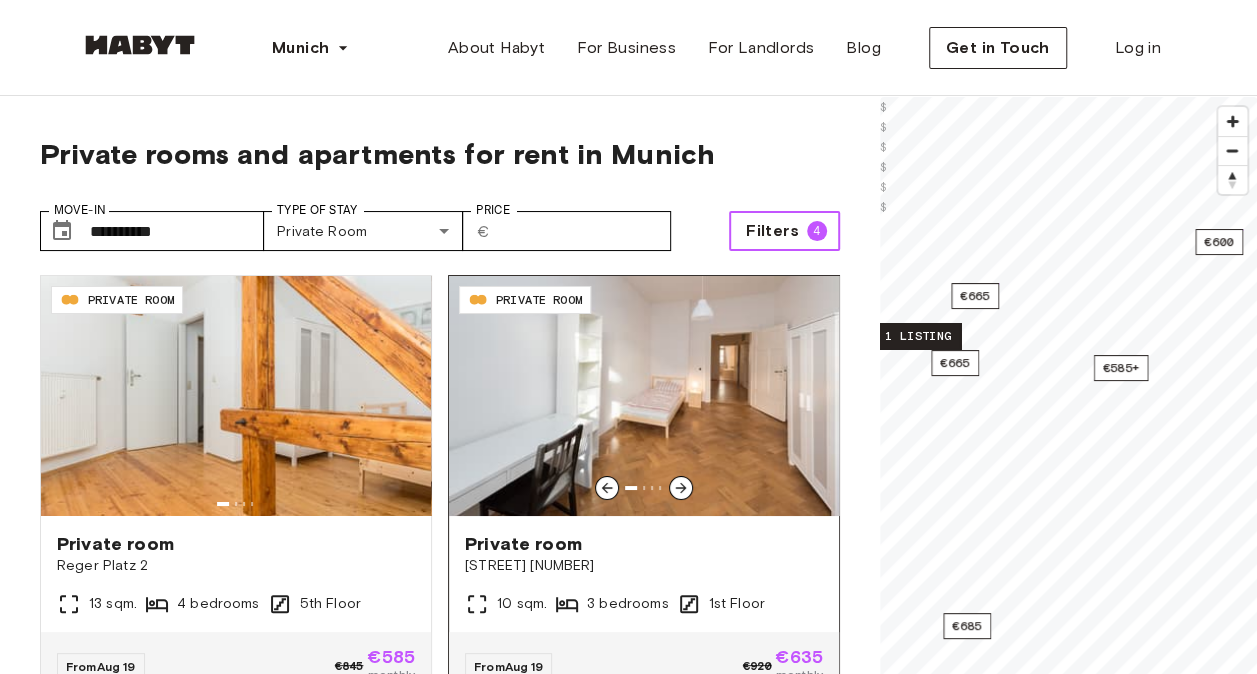 click at bounding box center [644, 396] 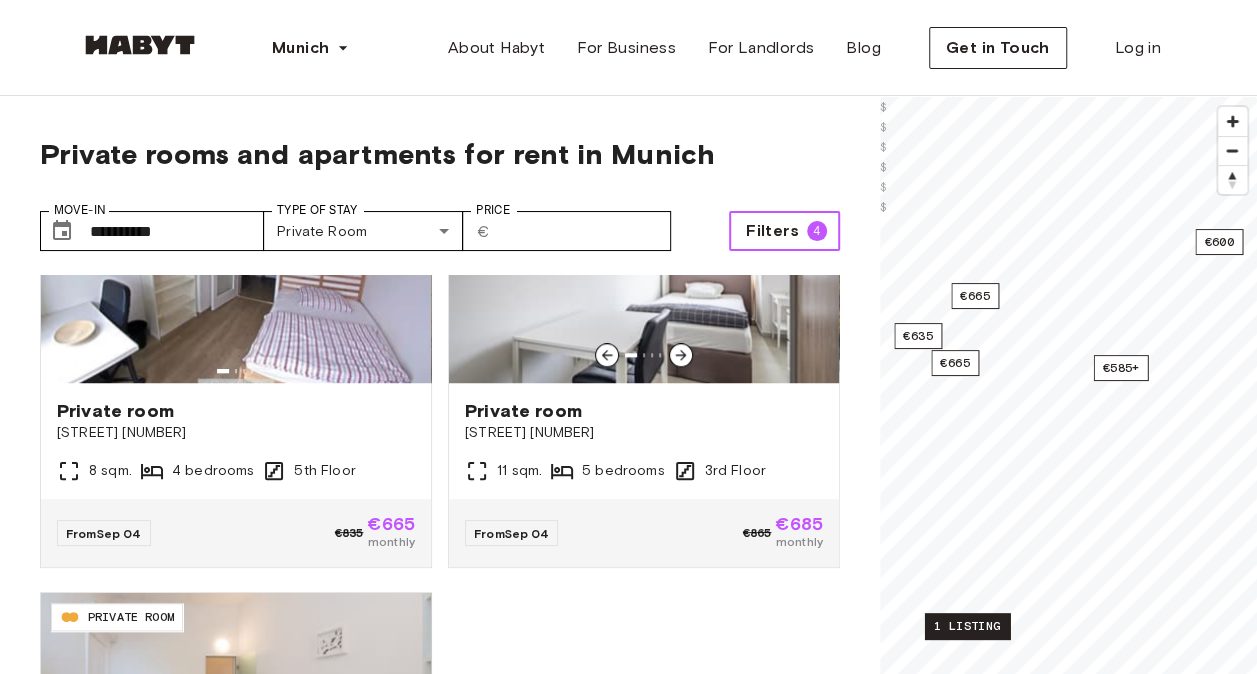 scroll, scrollTop: 981, scrollLeft: 0, axis: vertical 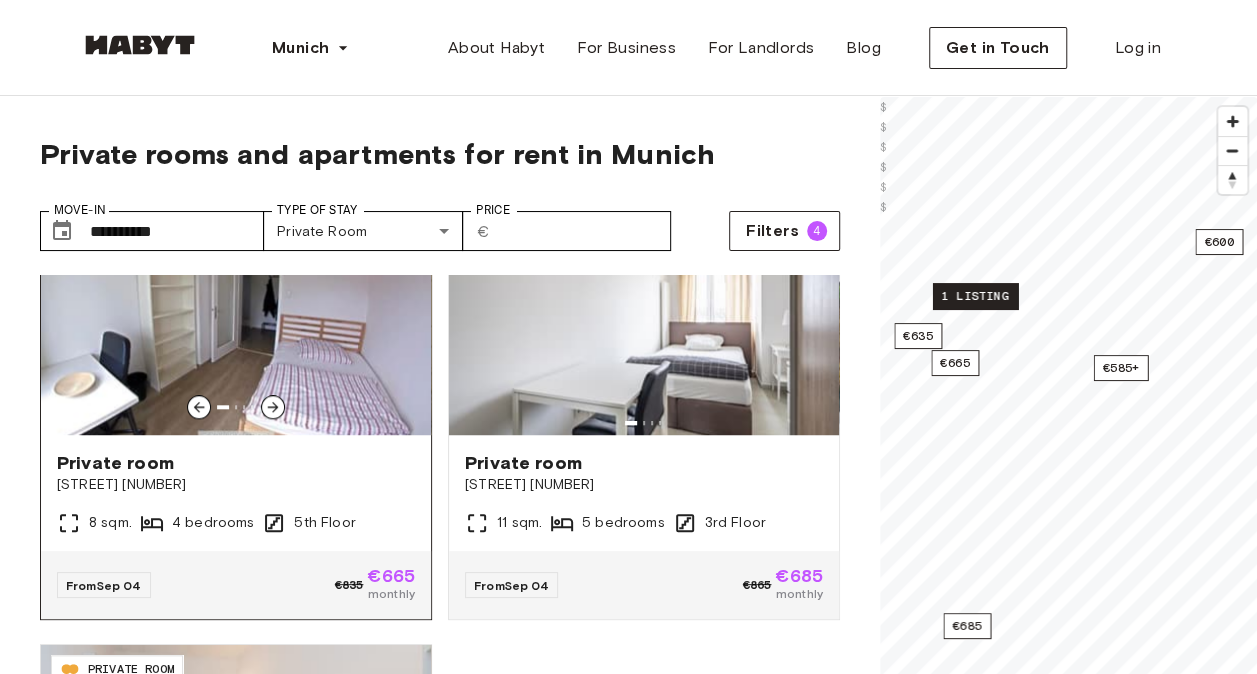 click 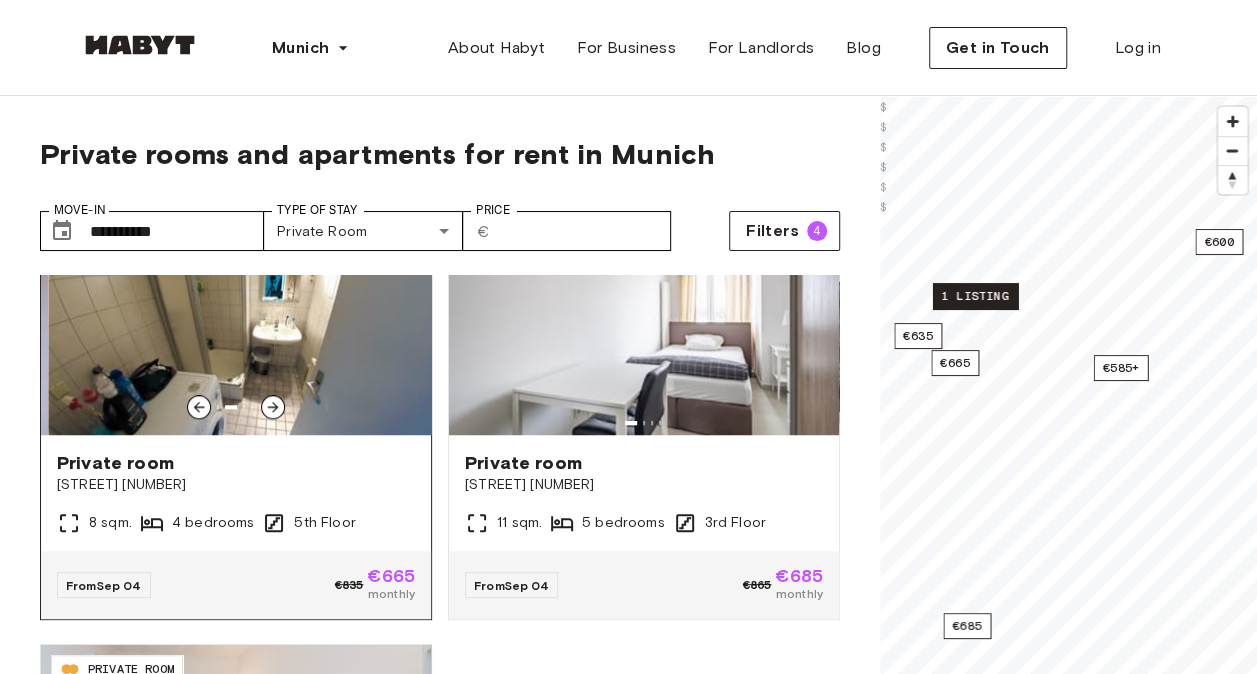 click 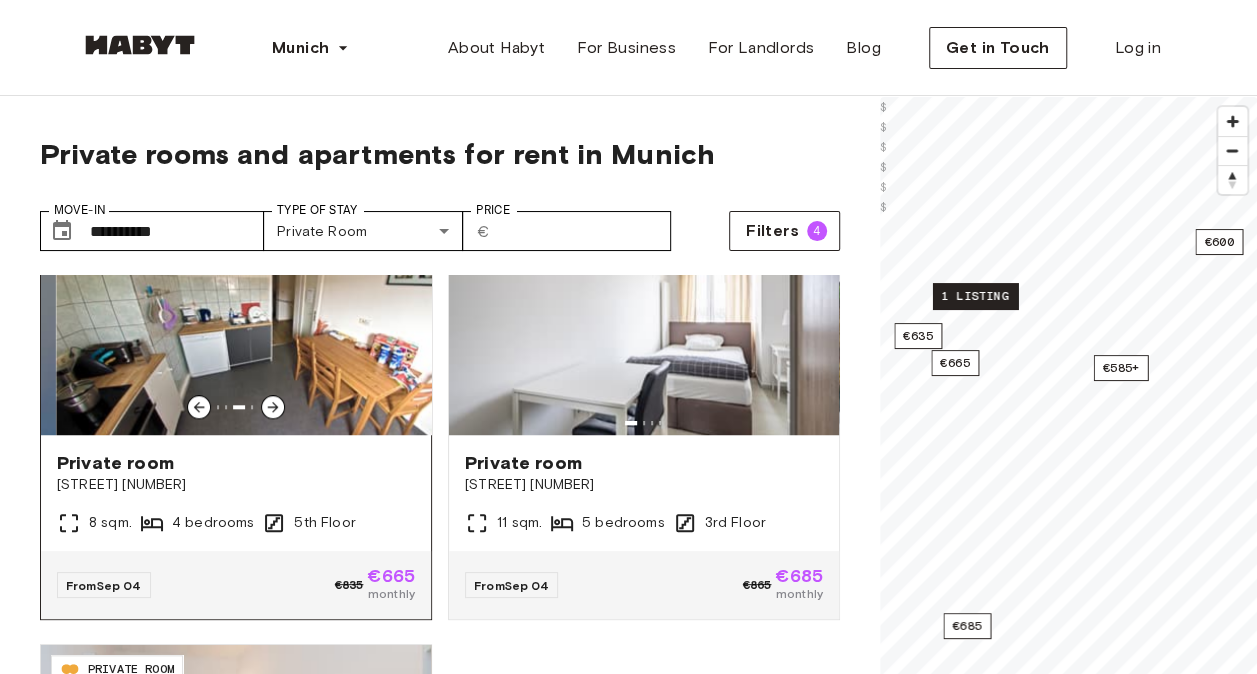 click 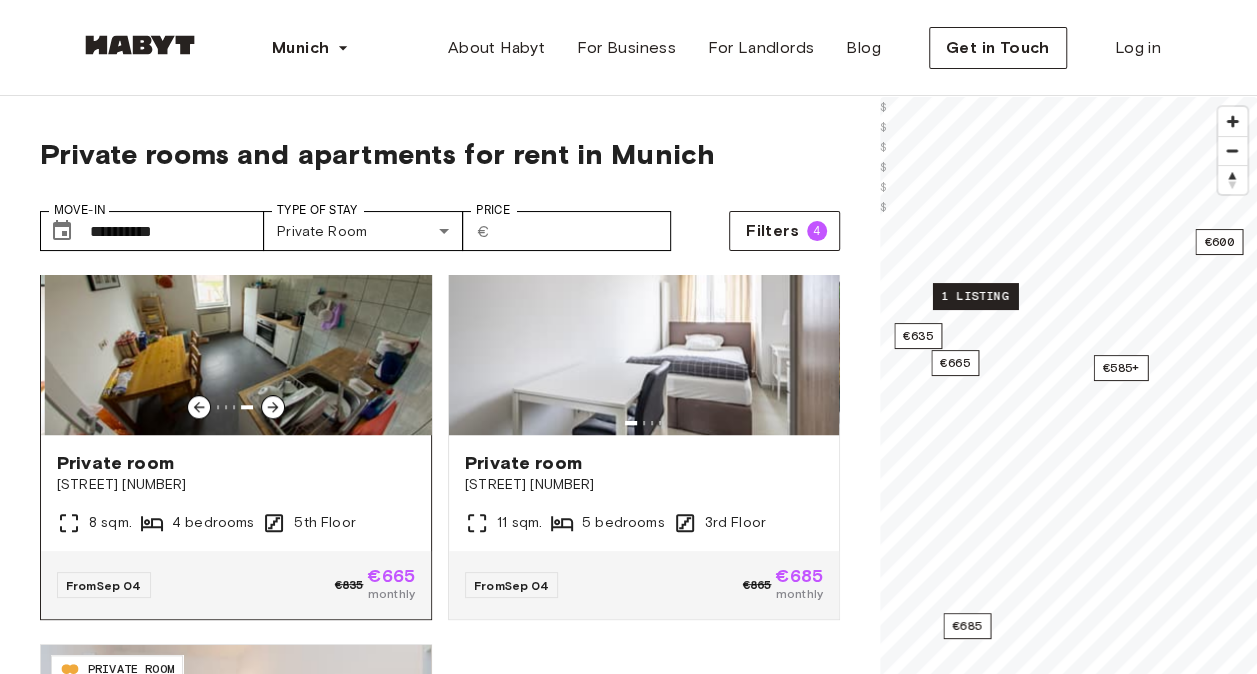 click 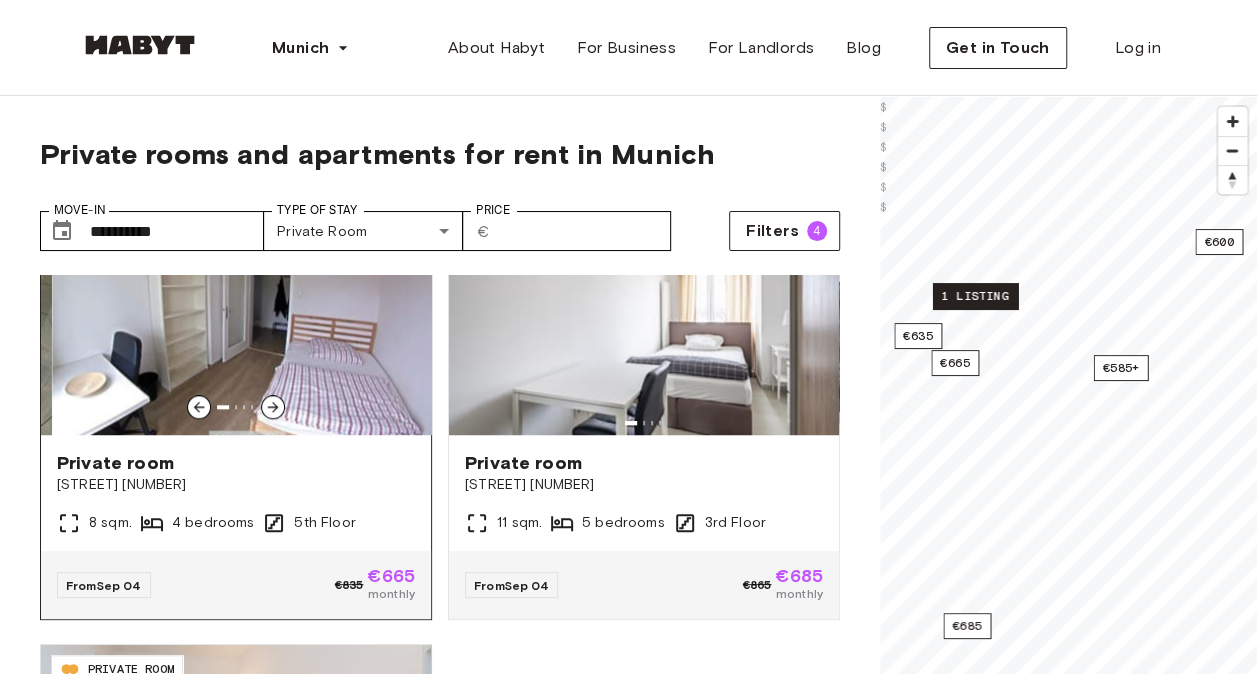 click 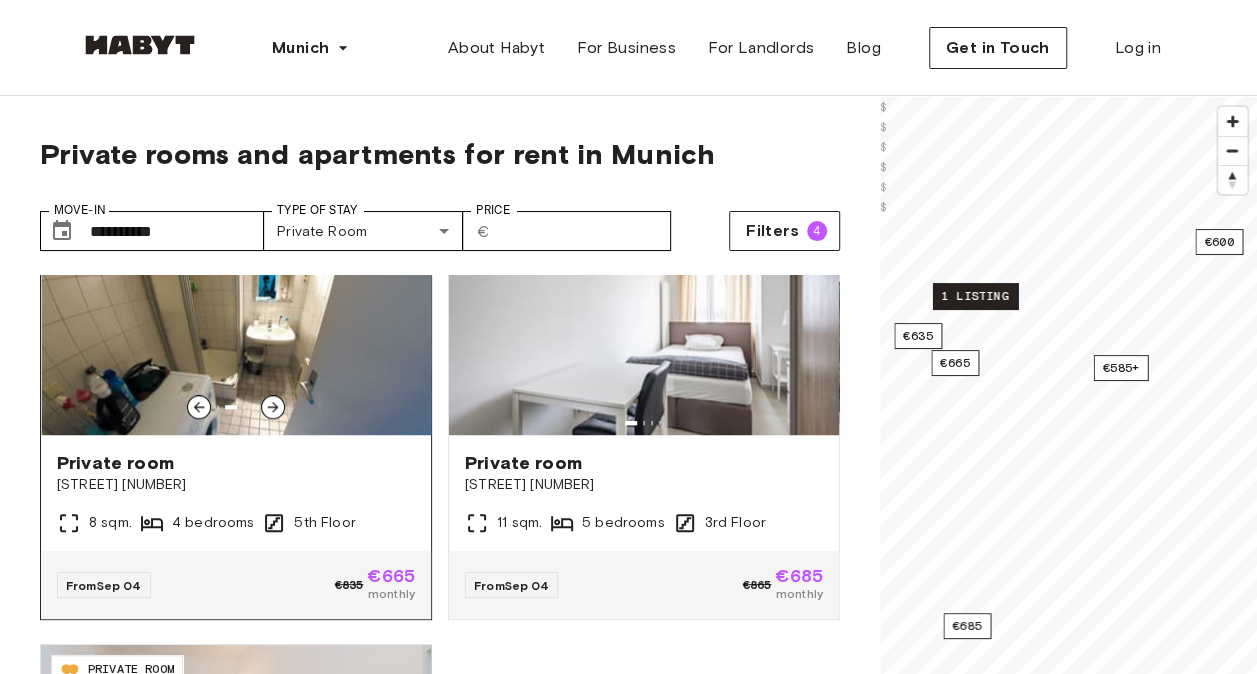click 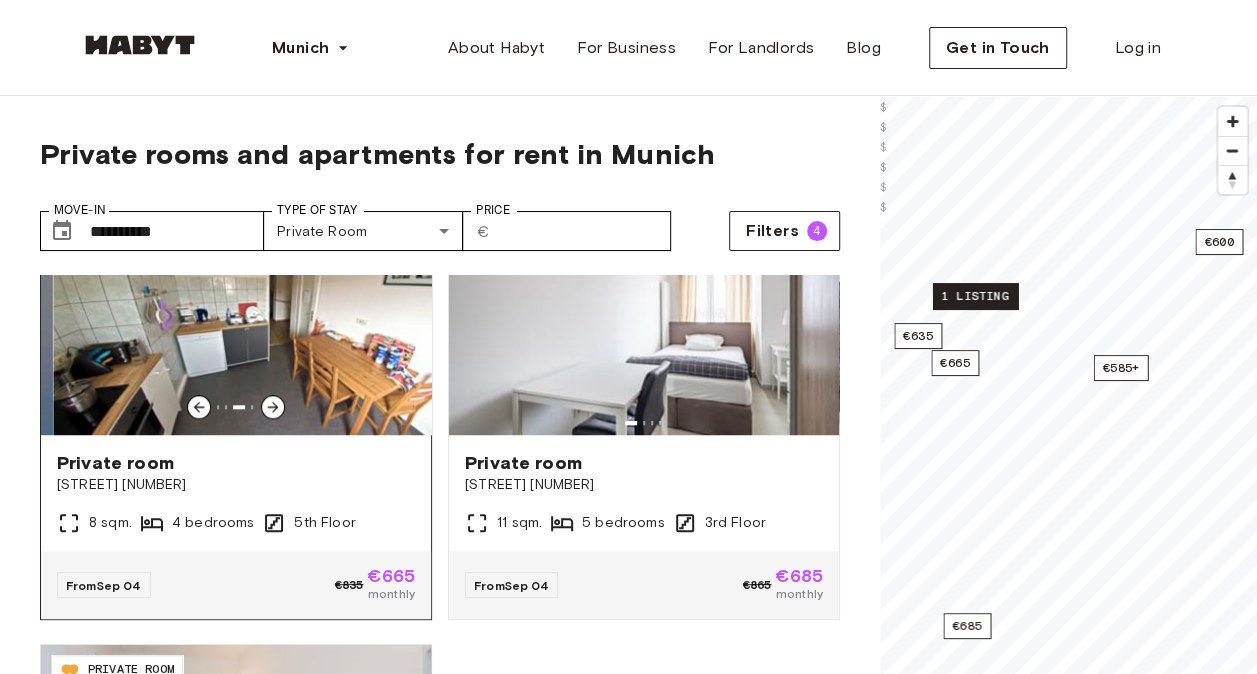 scroll, scrollTop: 1154, scrollLeft: 0, axis: vertical 